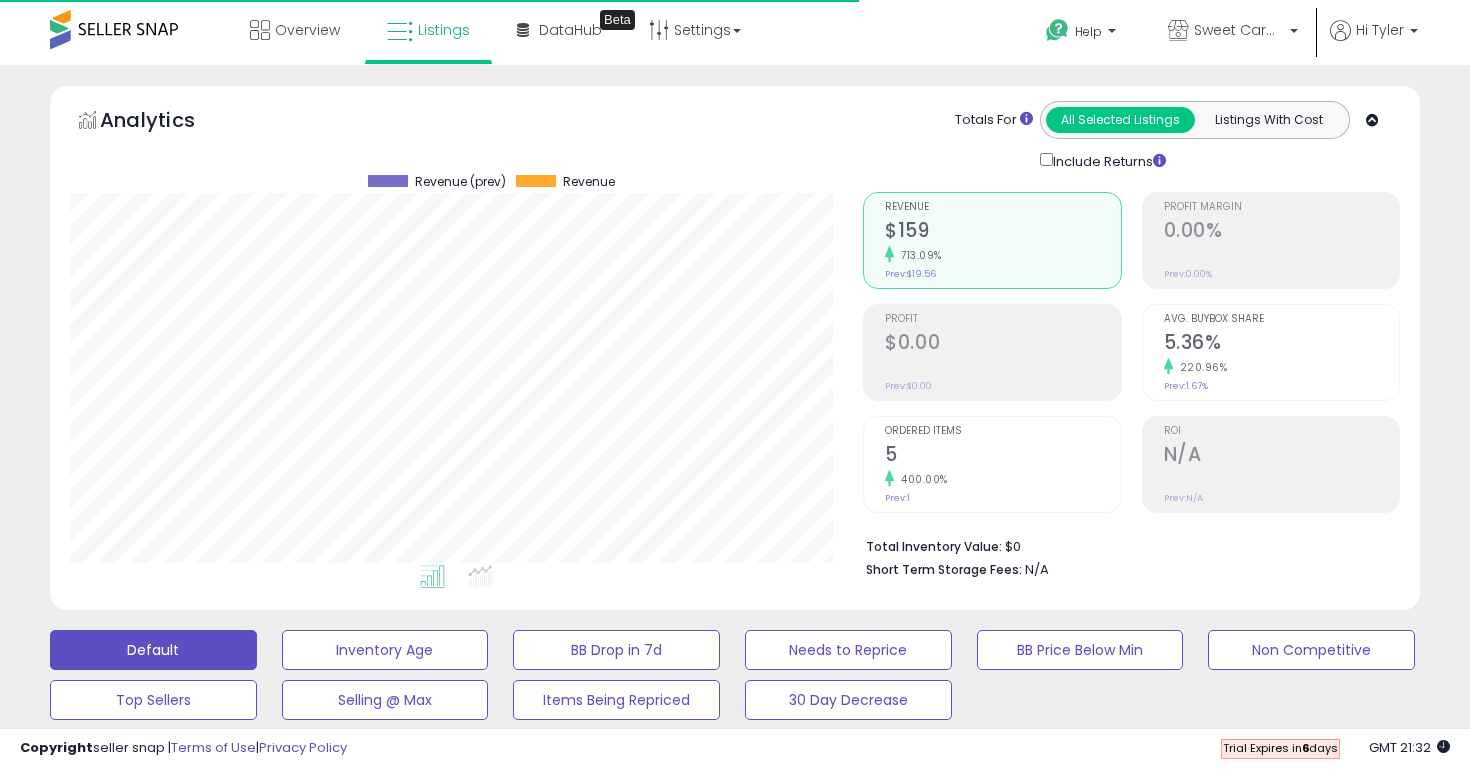 select on "******" 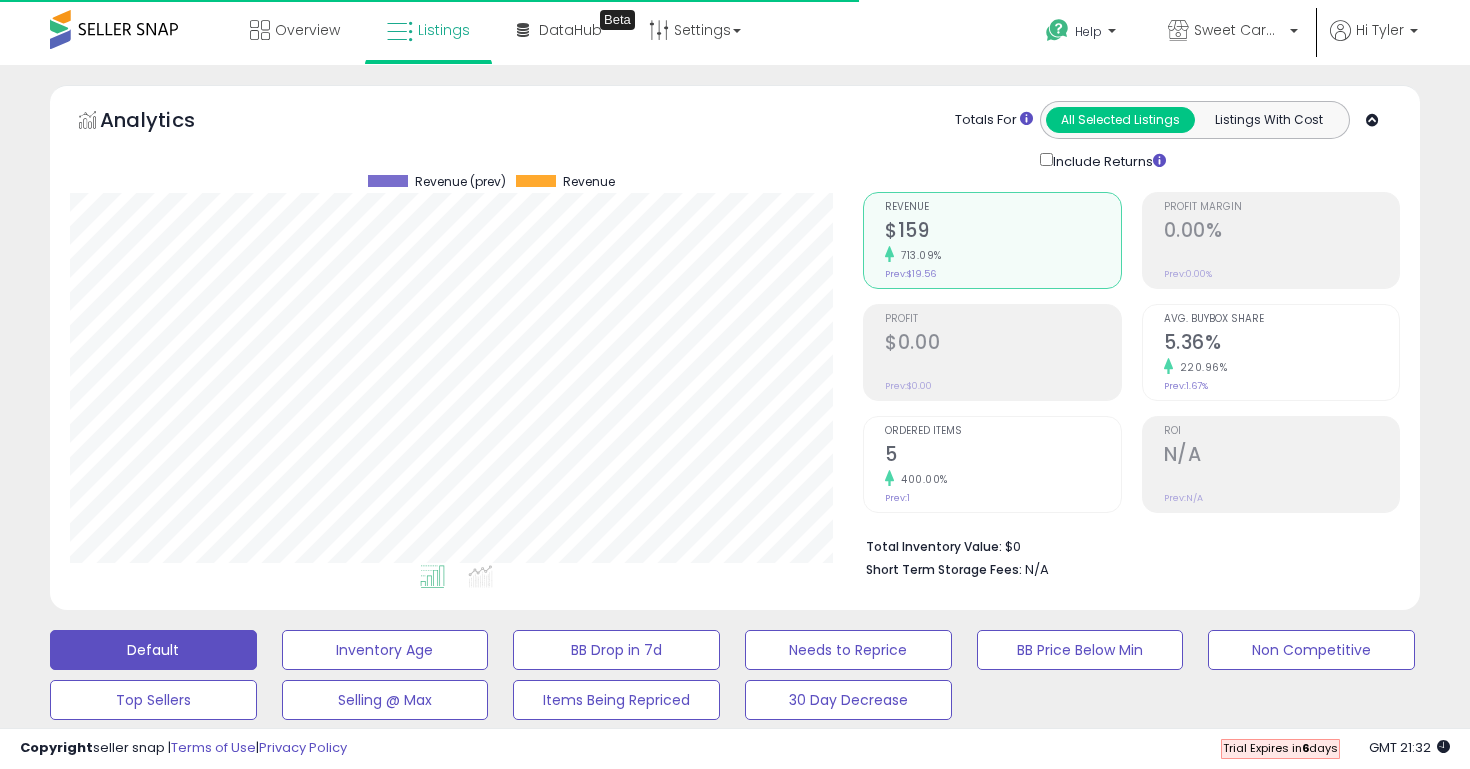 select on "******" 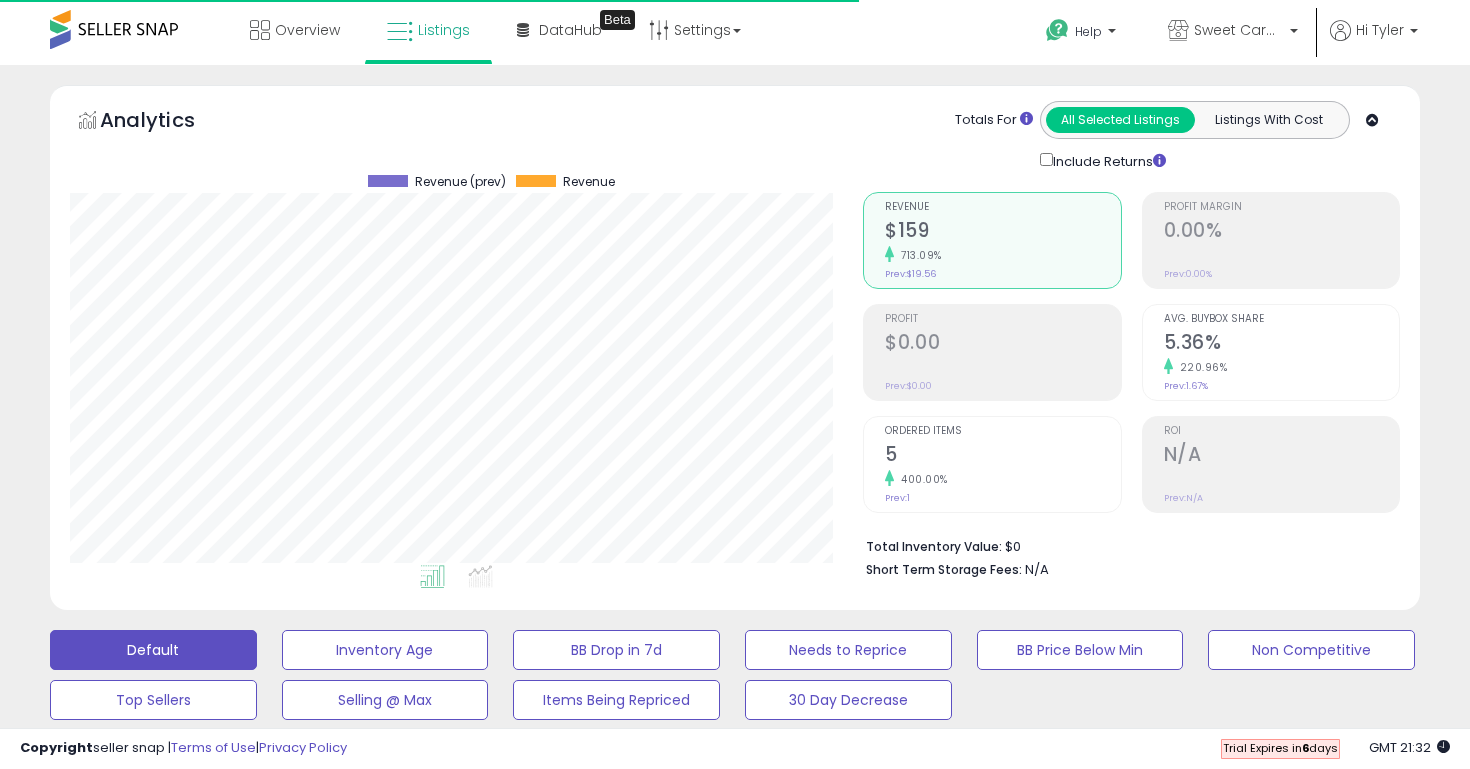 select on "******" 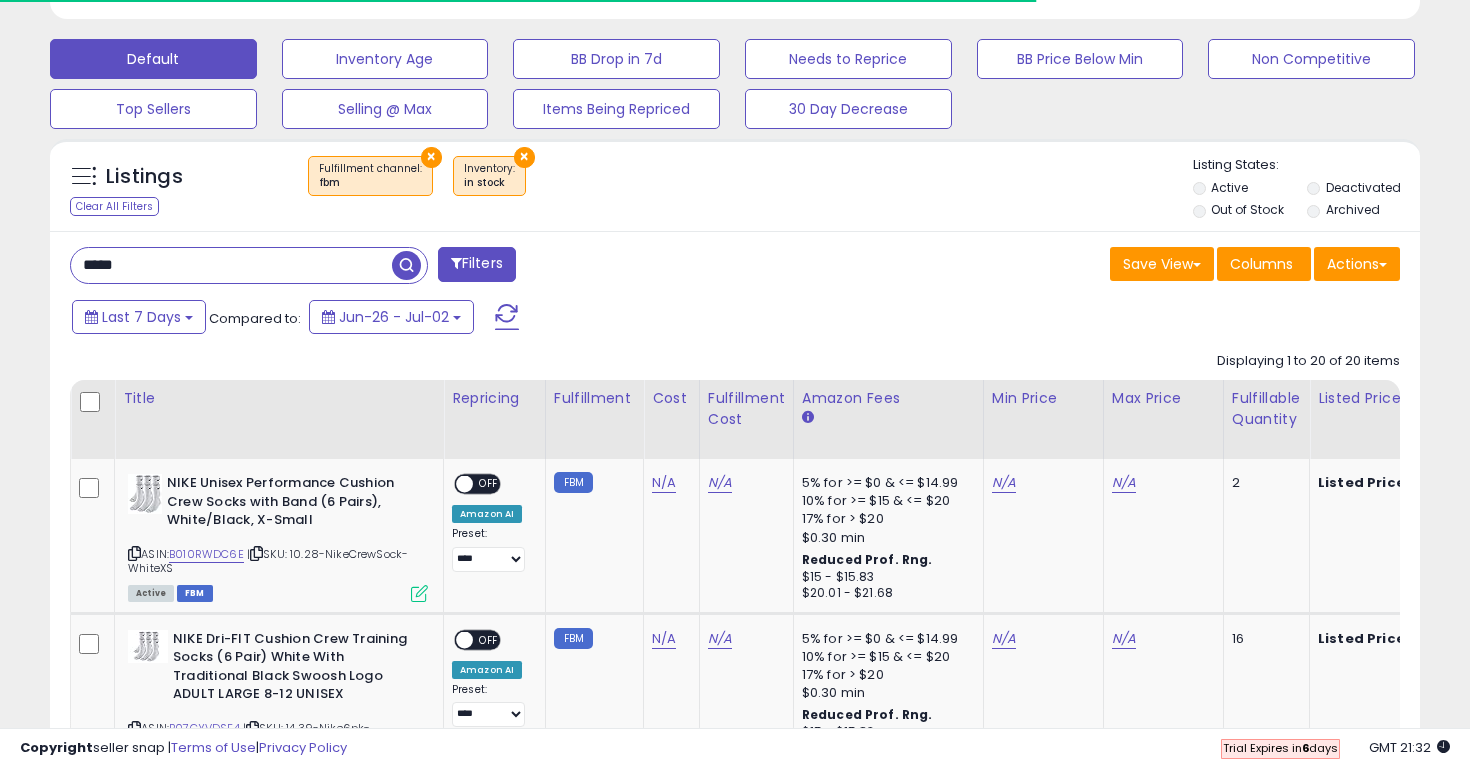 scroll, scrollTop: 611, scrollLeft: 0, axis: vertical 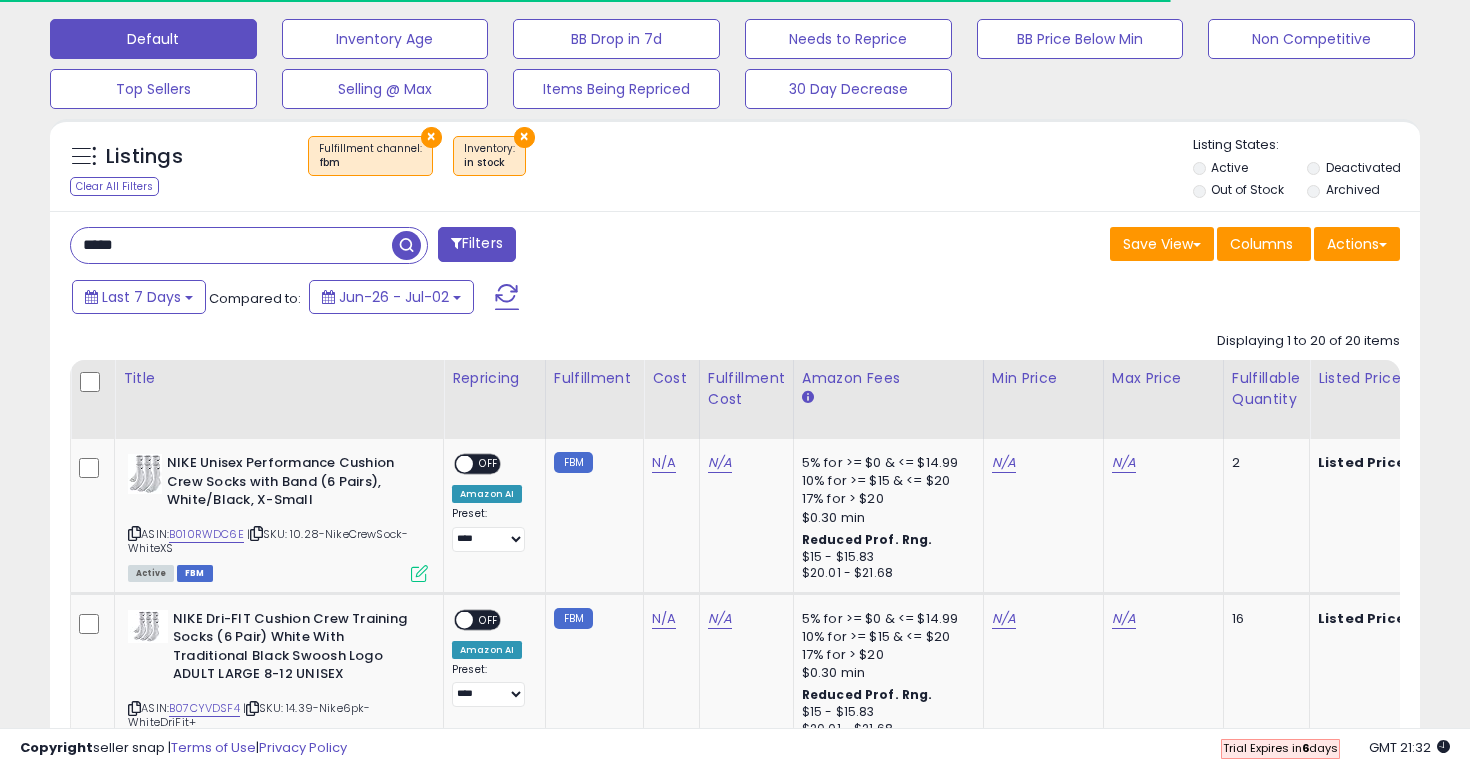 click on "****" at bounding box center [231, 245] 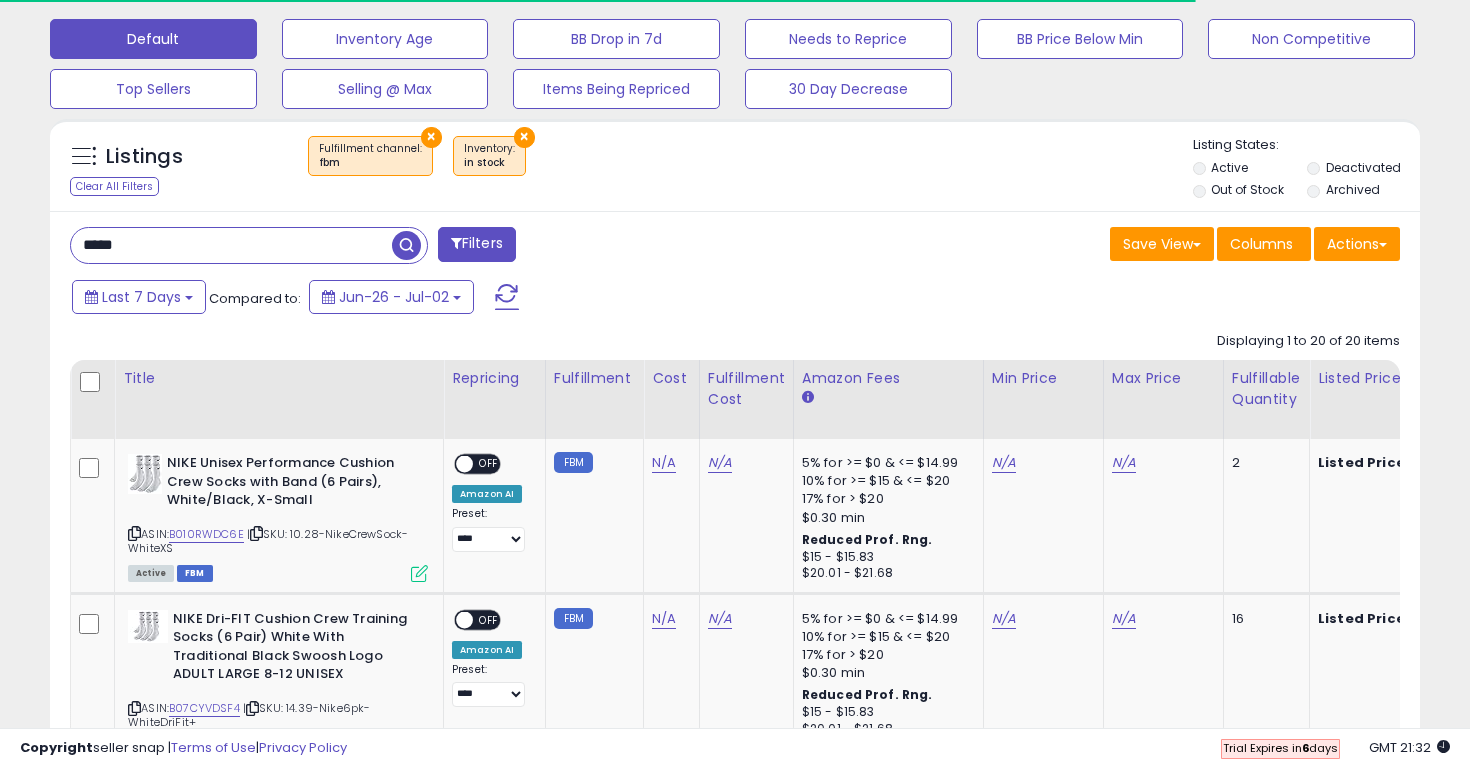 click on "****" at bounding box center [231, 245] 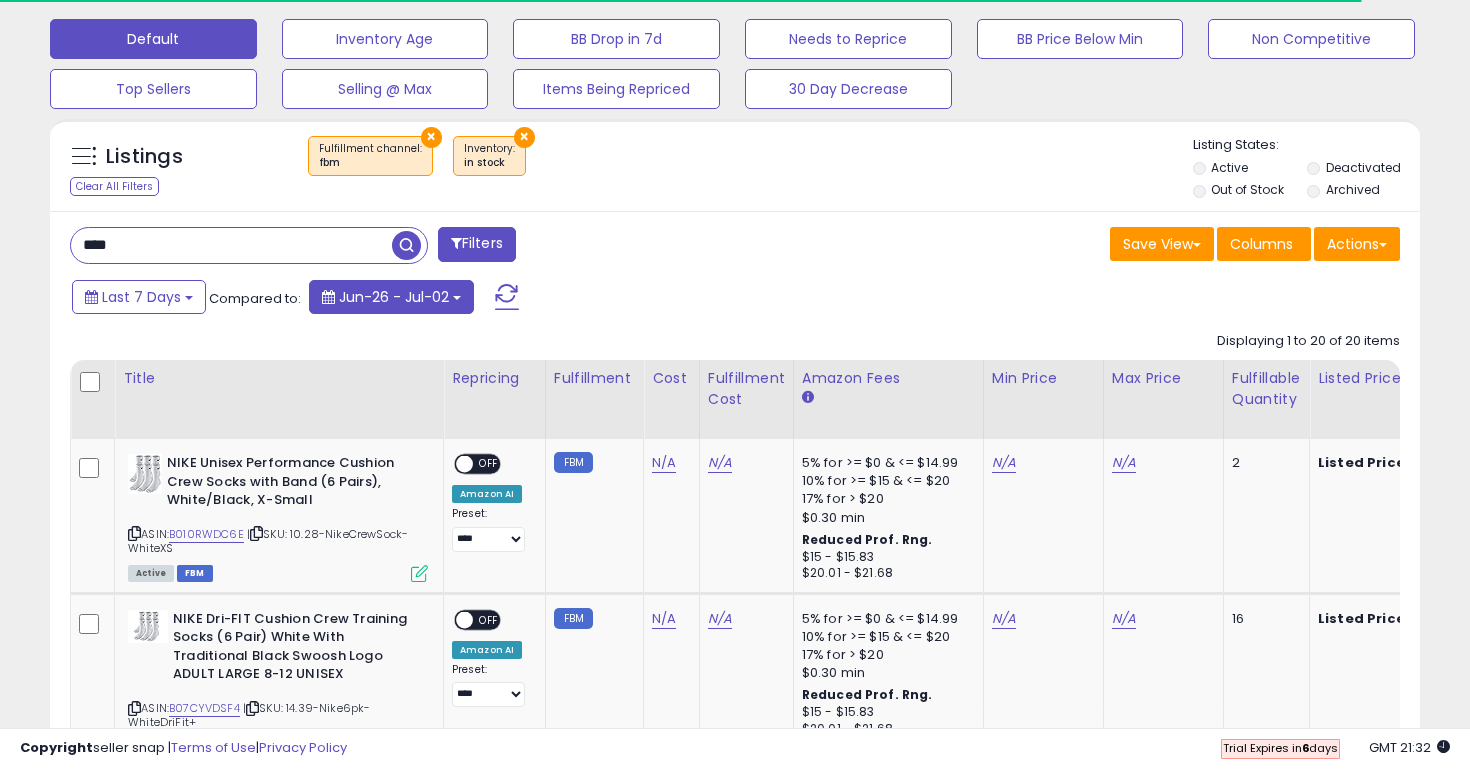 type on "*******" 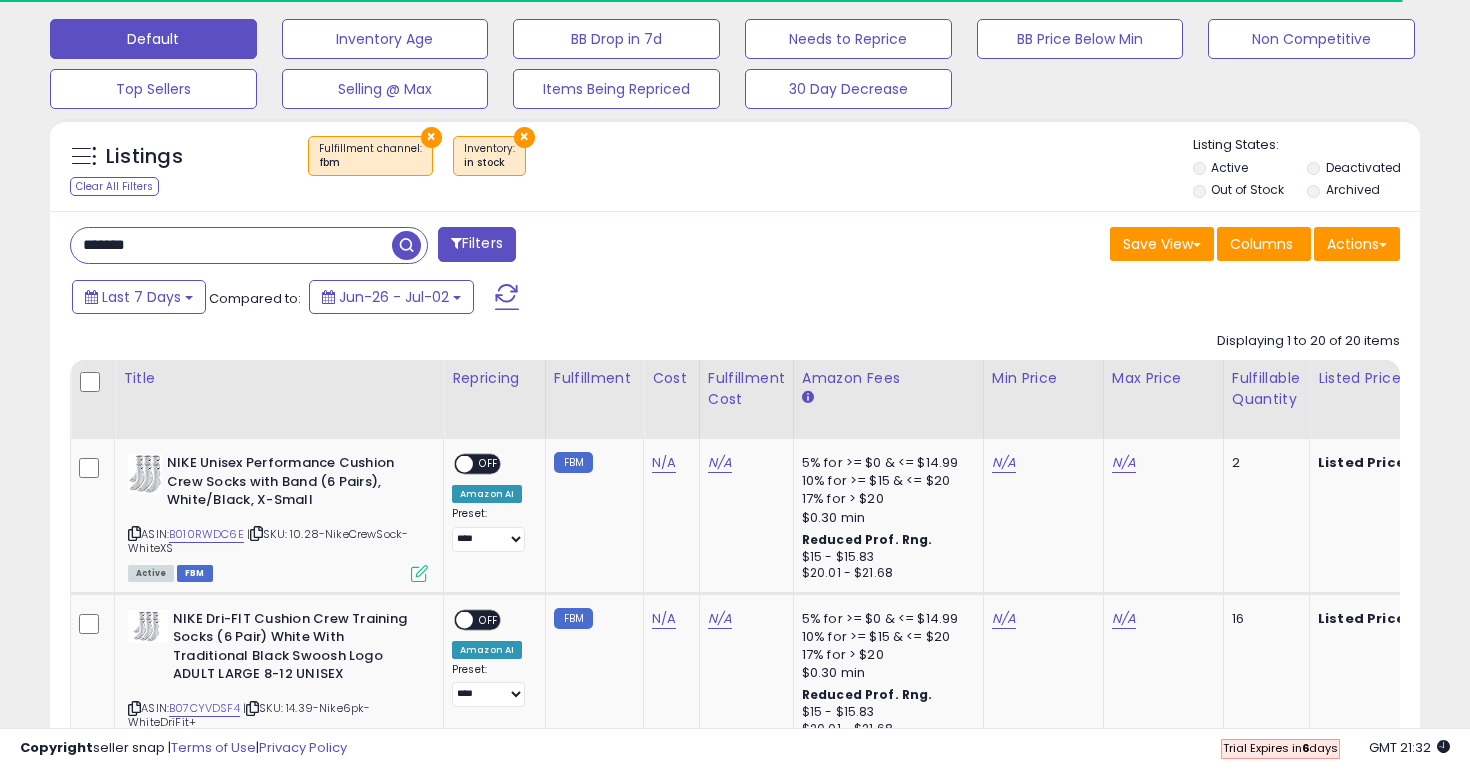 click on "*******" at bounding box center (231, 245) 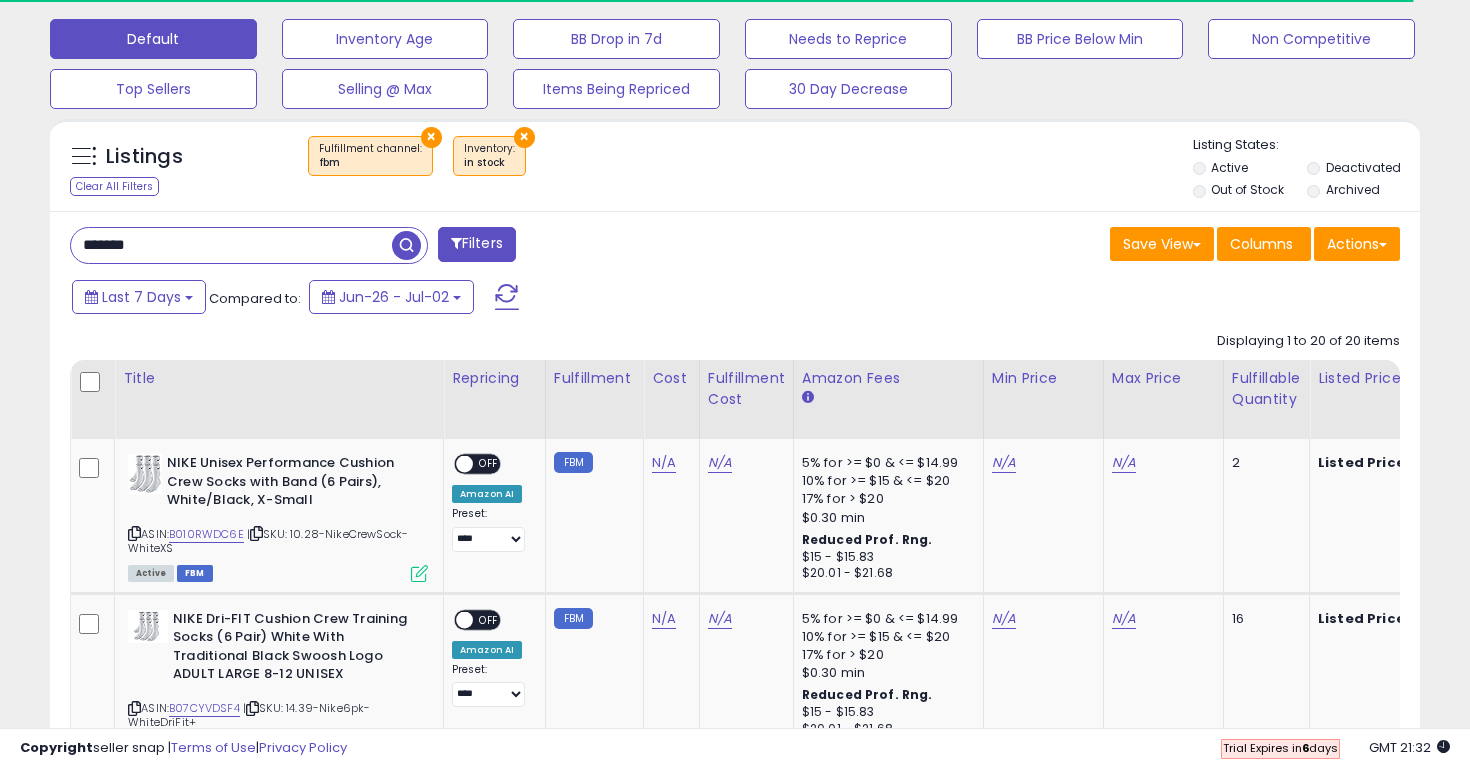 click at bounding box center (406, 245) 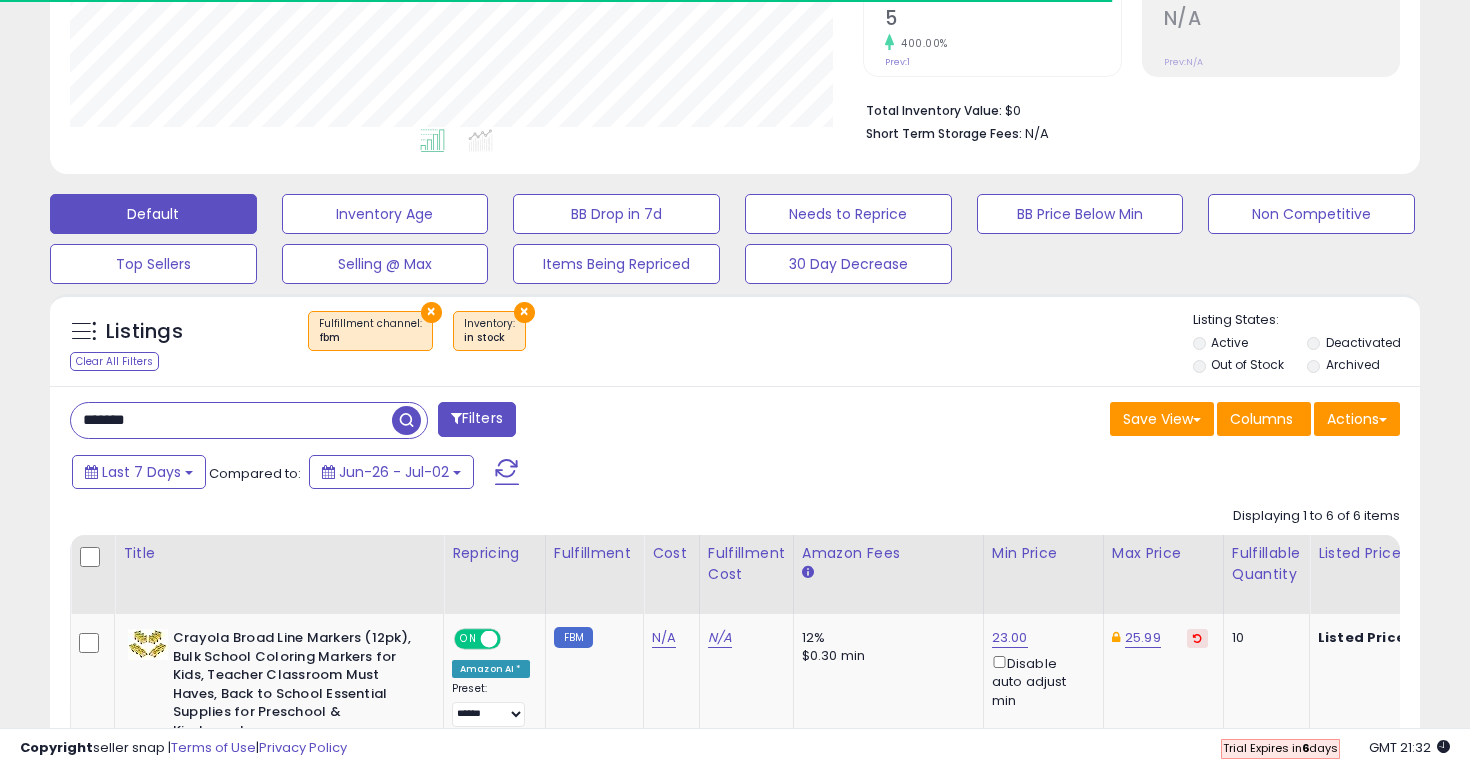 scroll, scrollTop: 611, scrollLeft: 0, axis: vertical 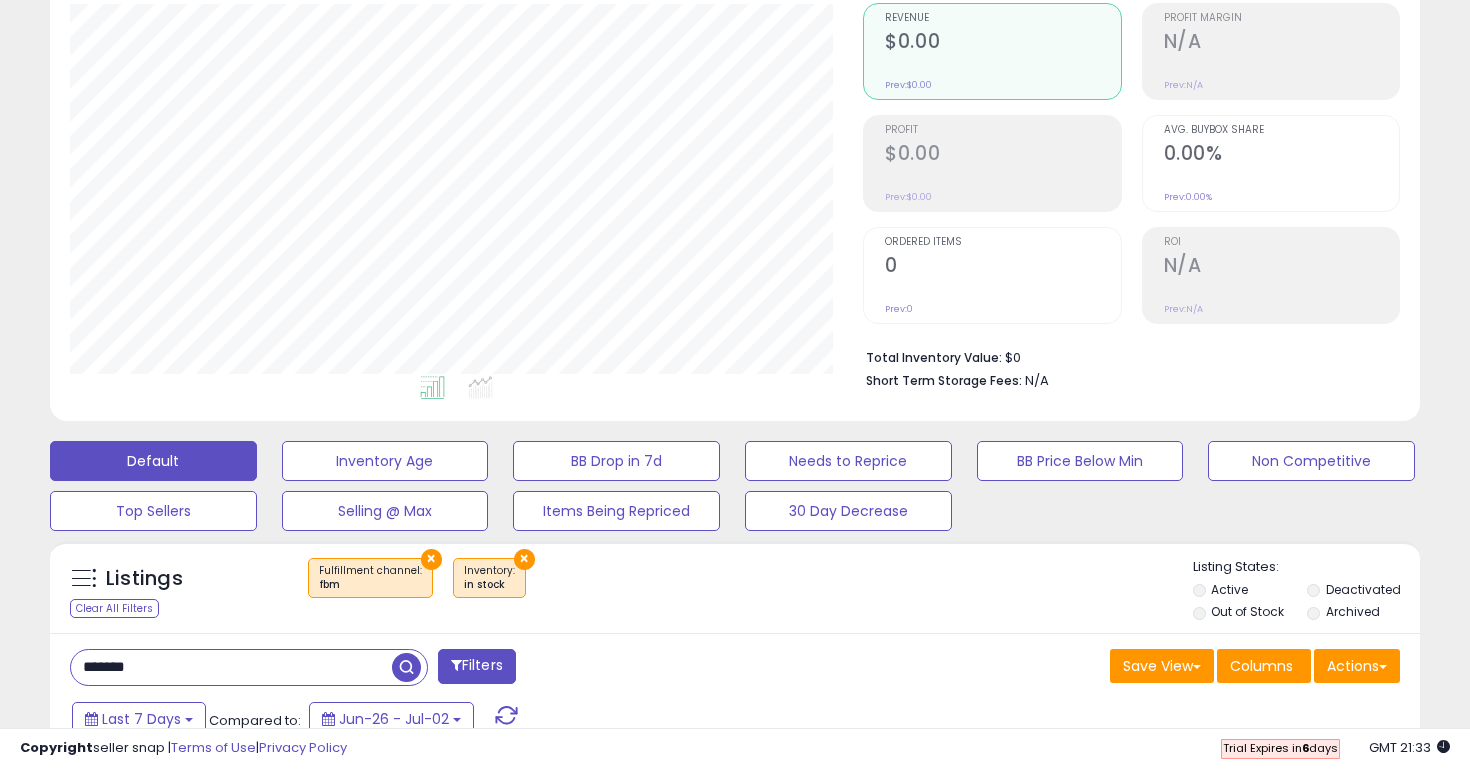click on "×" at bounding box center [431, 559] 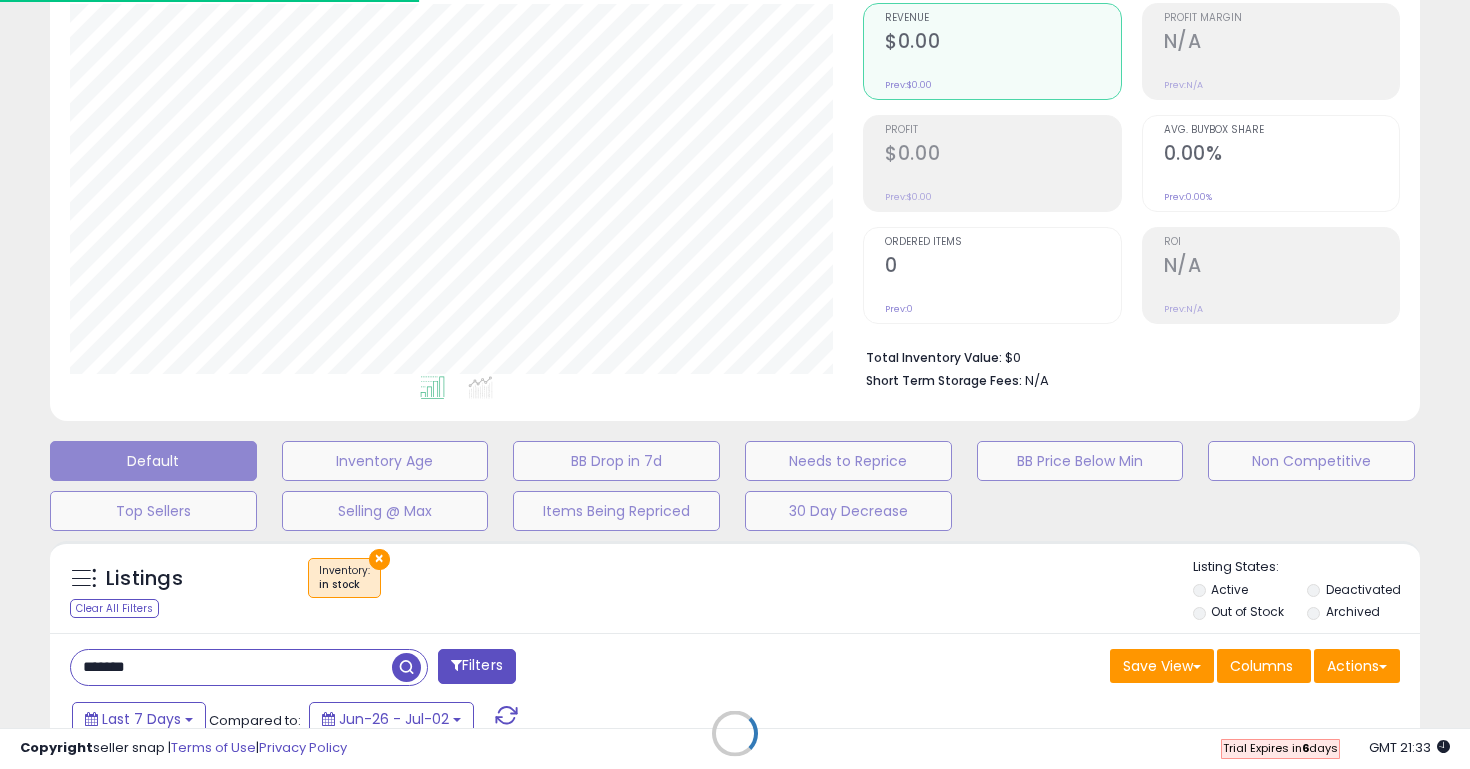 click on "Retrieving listings data.." at bounding box center (735, 748) 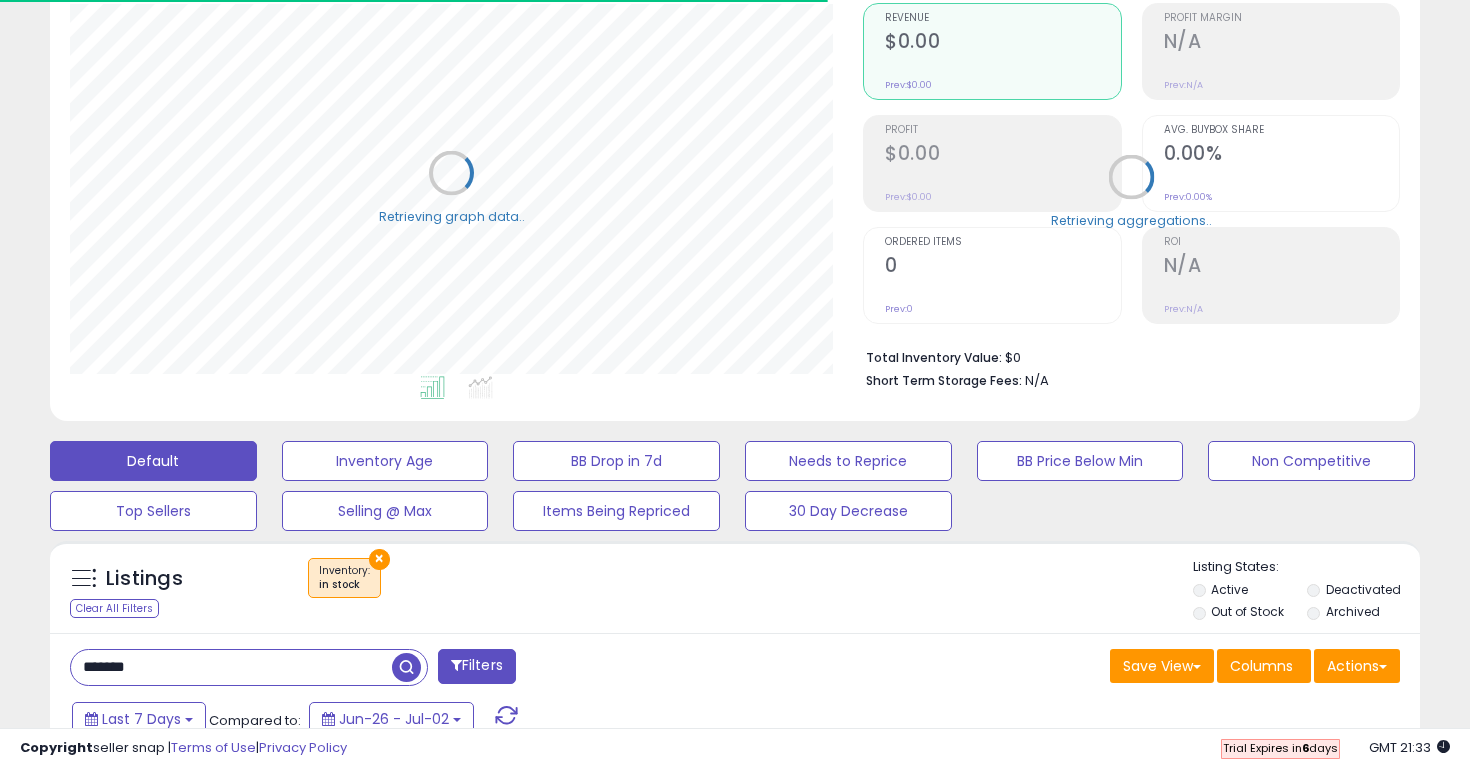 click on "×" at bounding box center [379, 559] 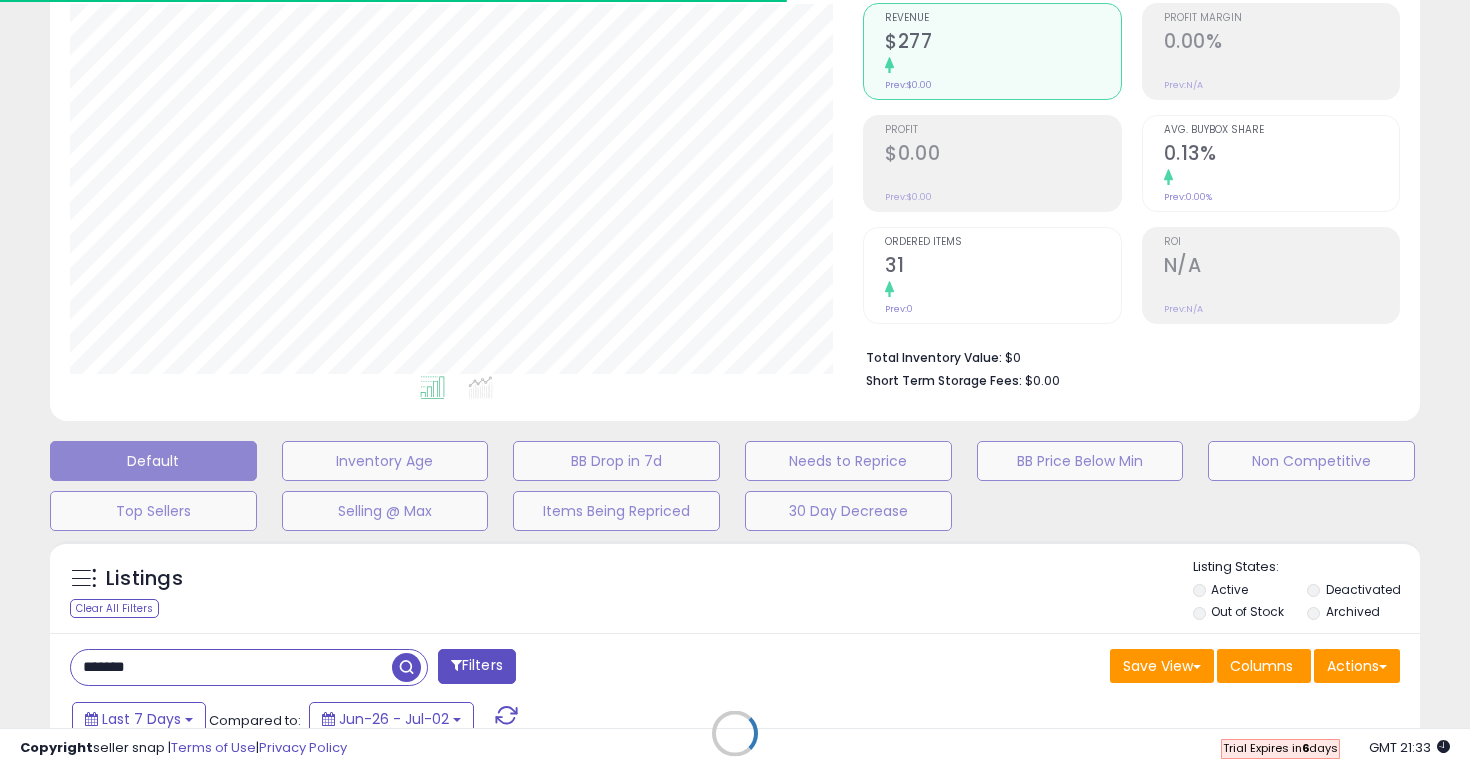 scroll, scrollTop: 999590, scrollLeft: 999206, axis: both 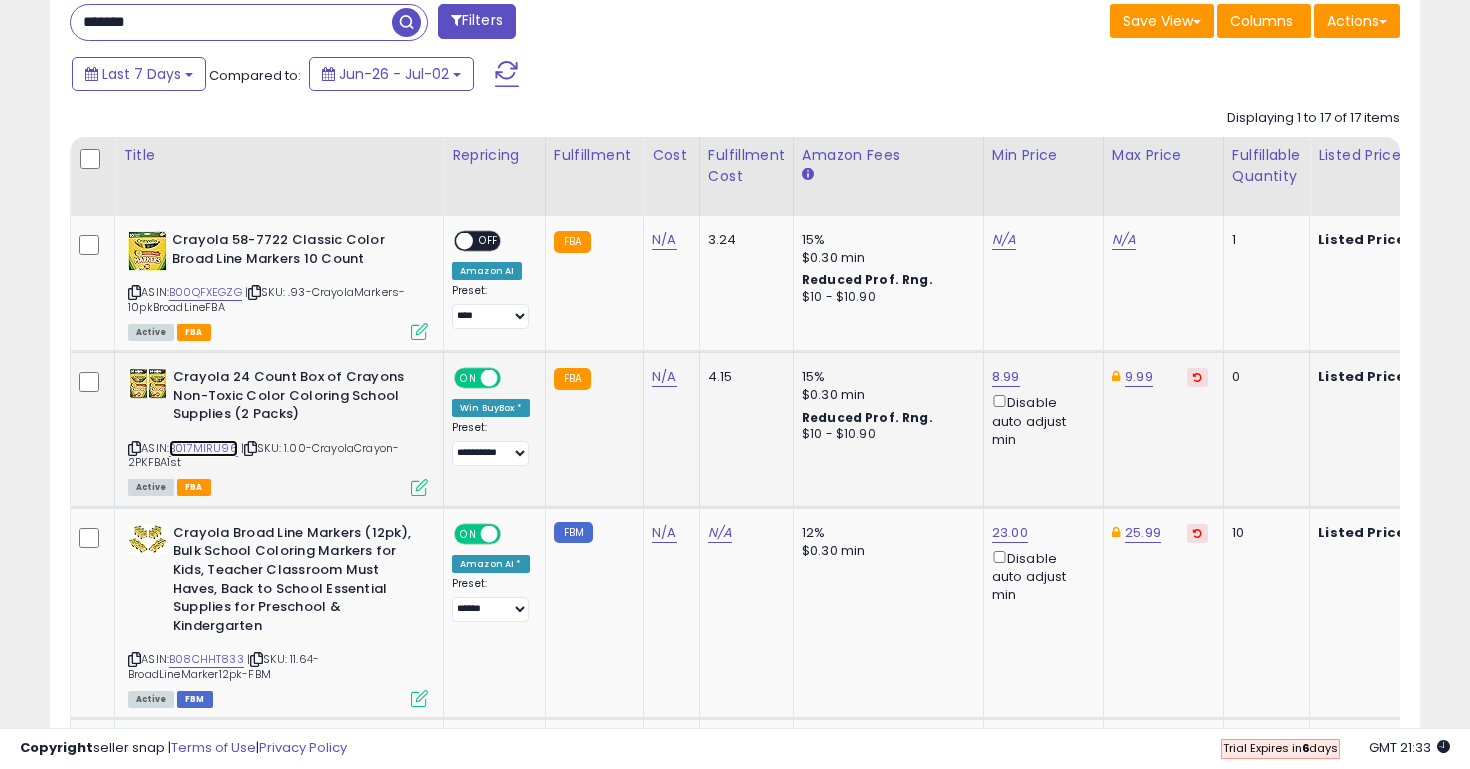 click on "B017MIRU96" at bounding box center (203, 448) 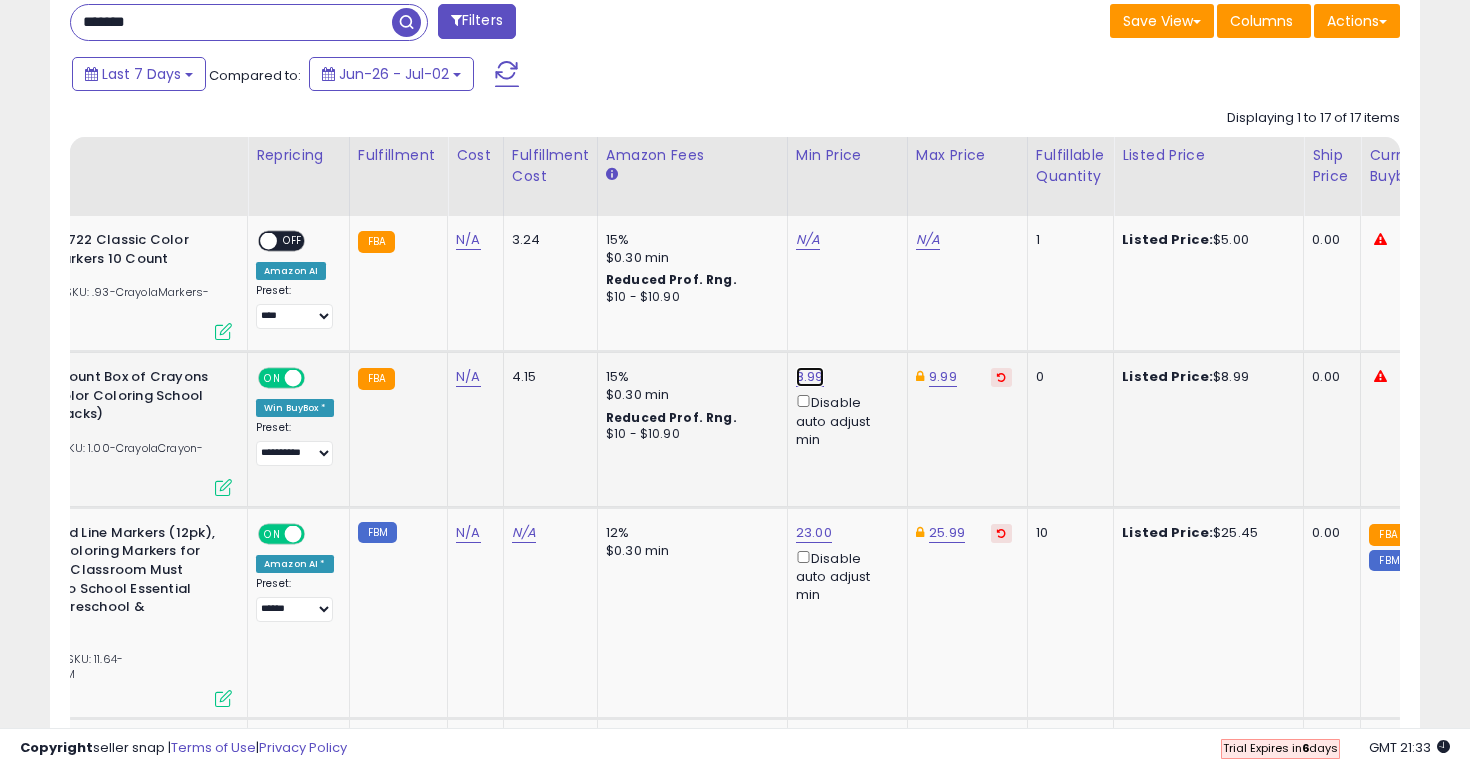 click on "8.99" at bounding box center [808, 240] 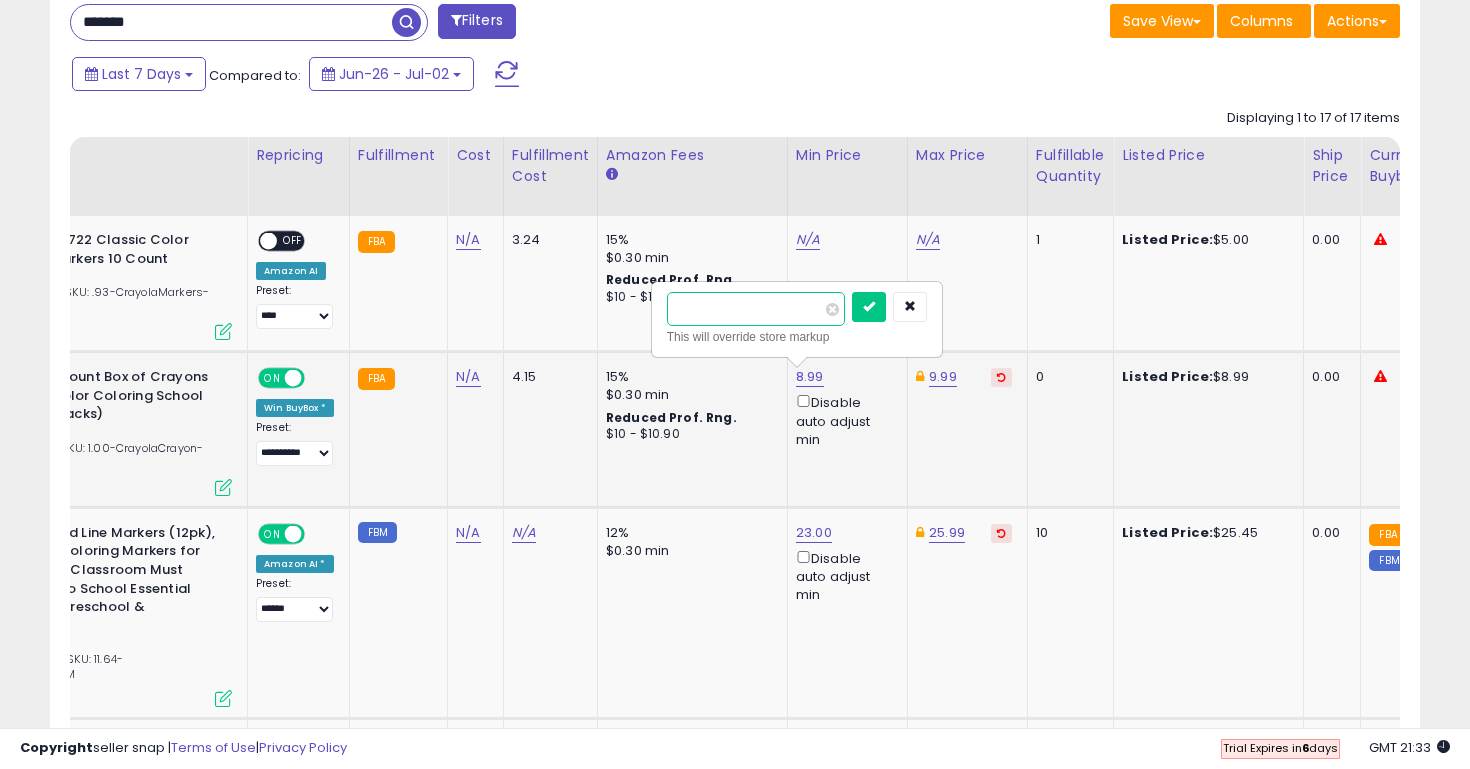 click on "****" at bounding box center [797, 309] 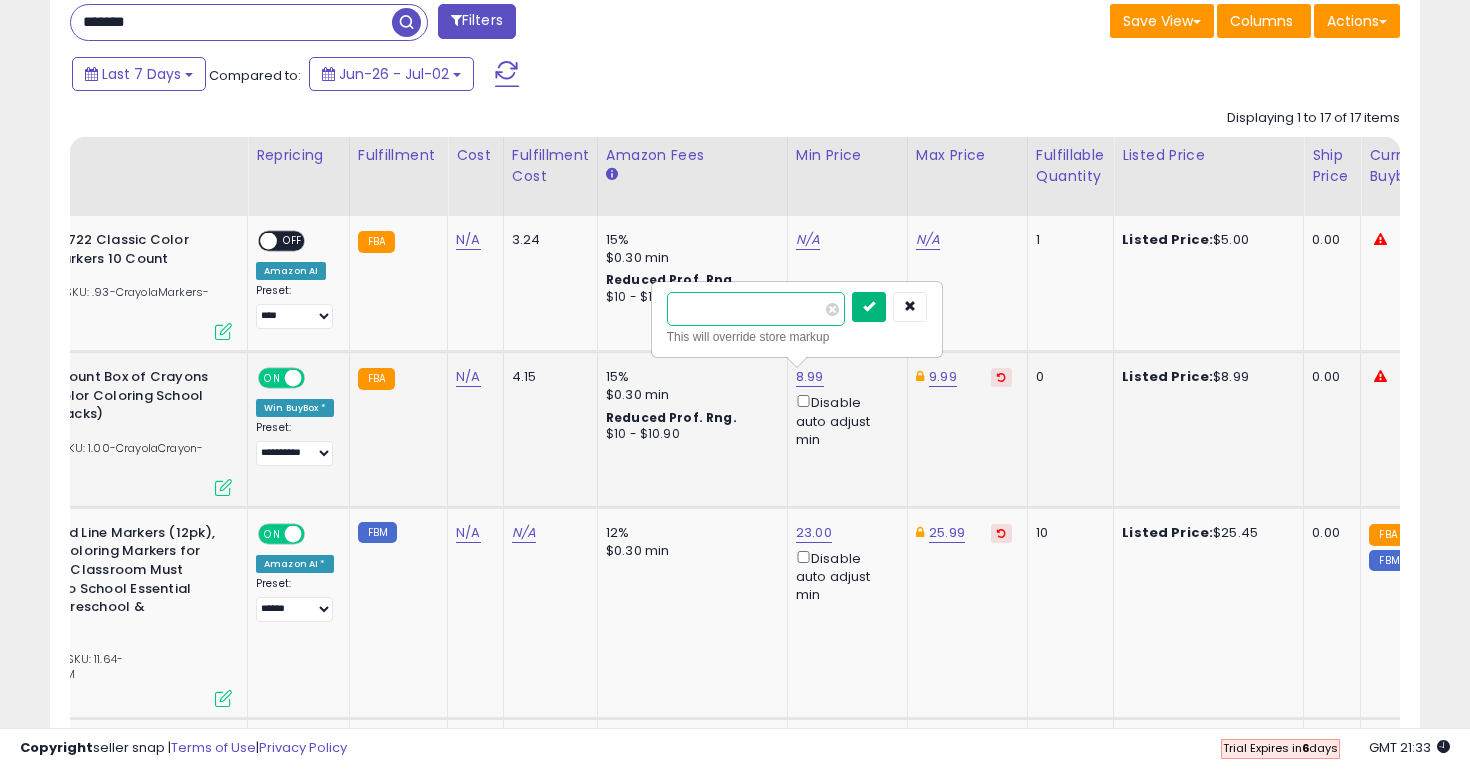 type on "****" 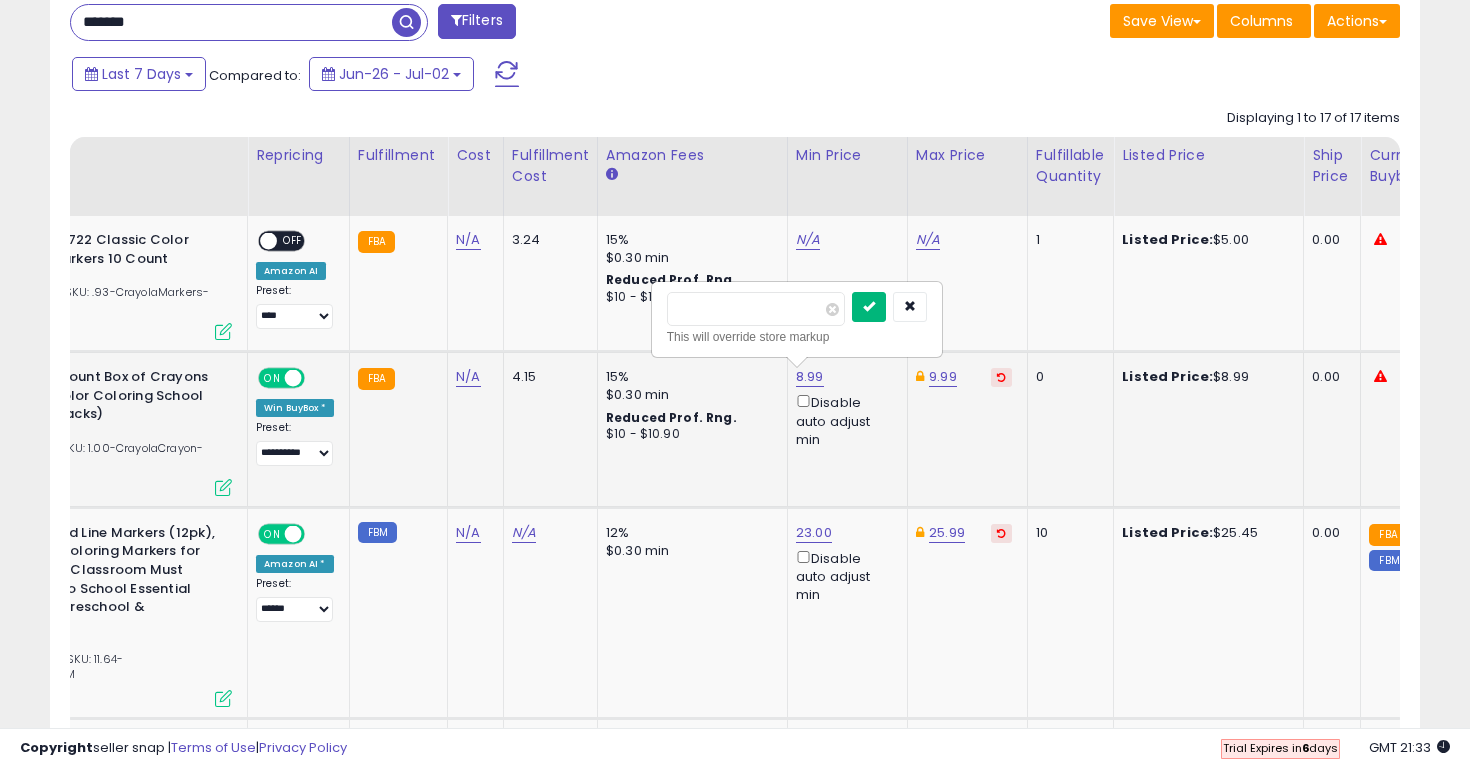 click at bounding box center [869, 307] 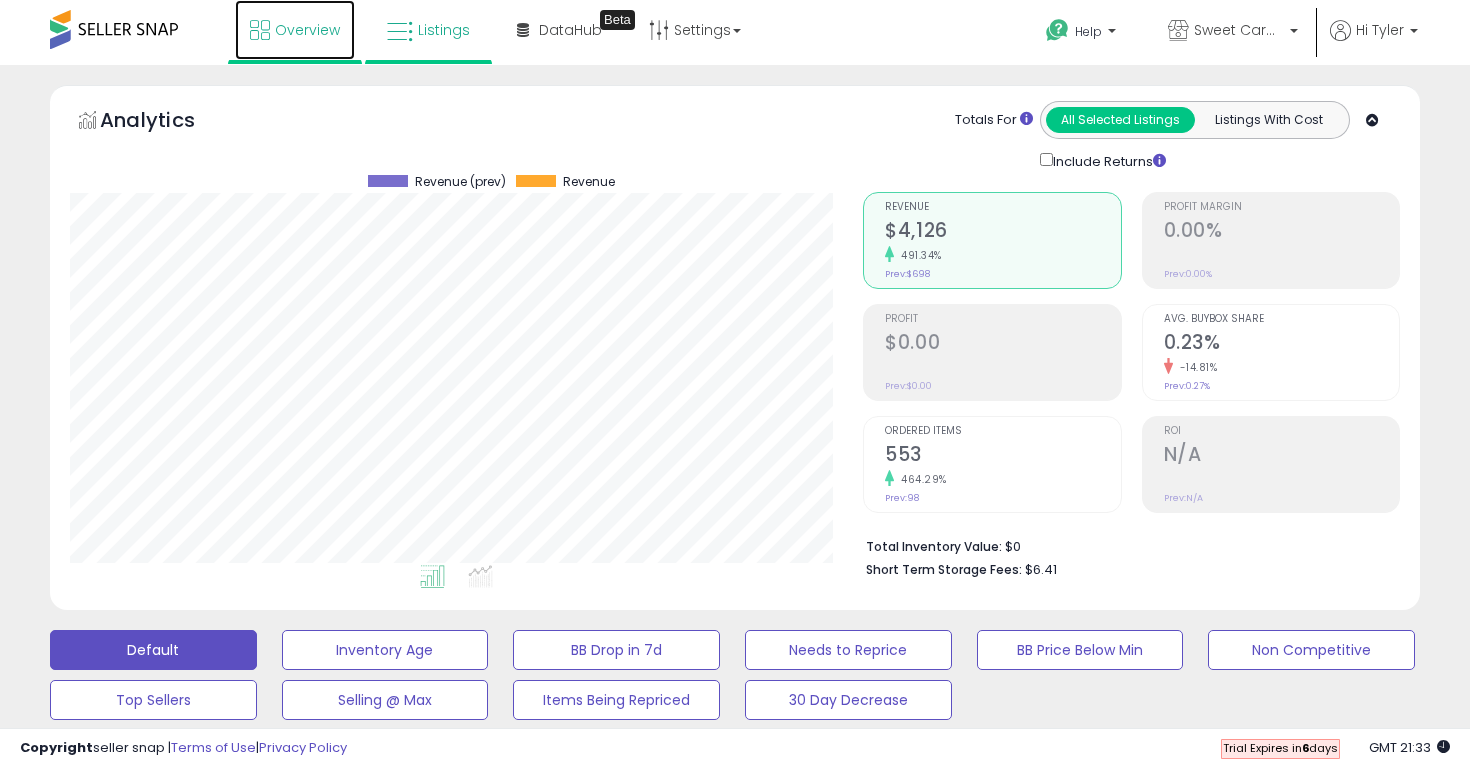 click on "Overview" at bounding box center (295, 30) 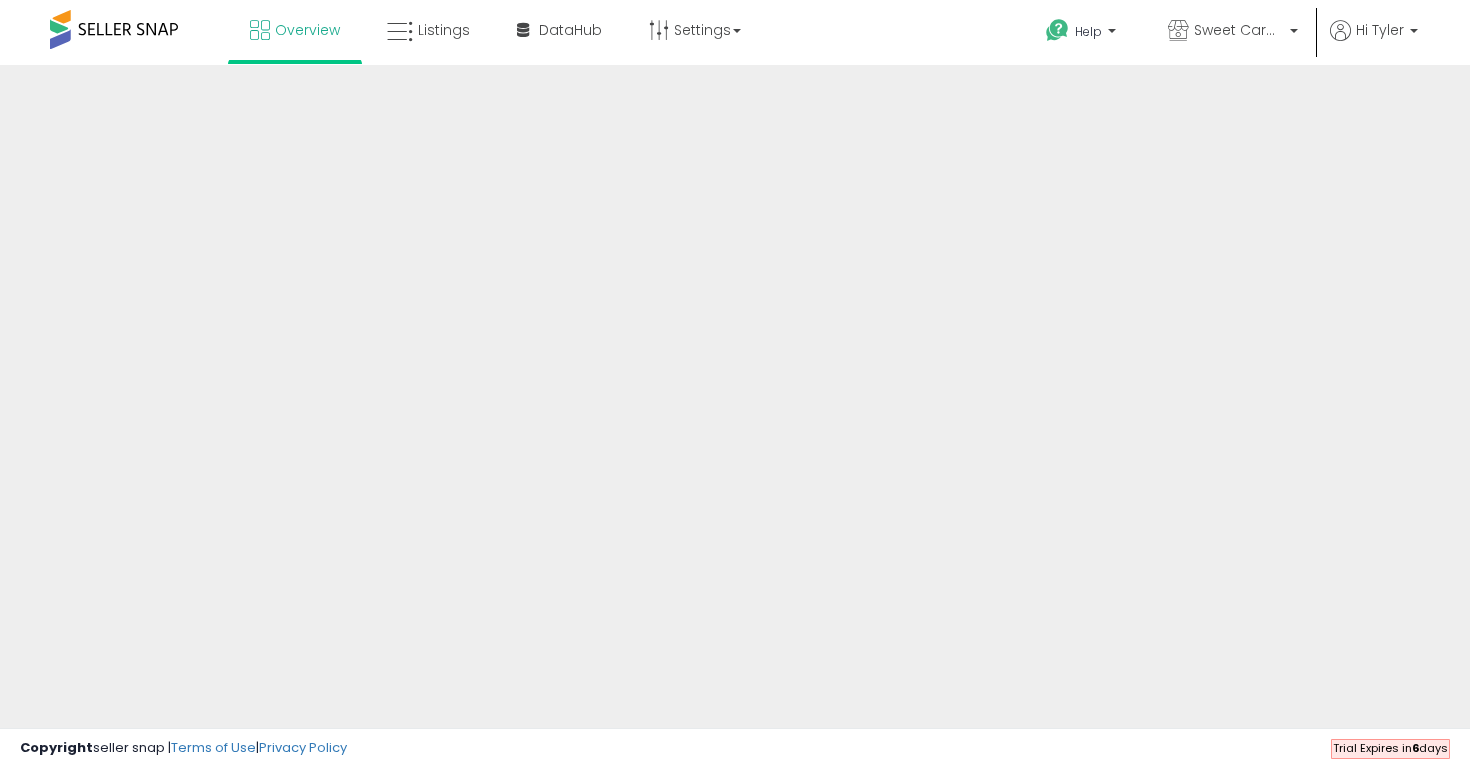 scroll, scrollTop: 0, scrollLeft: 0, axis: both 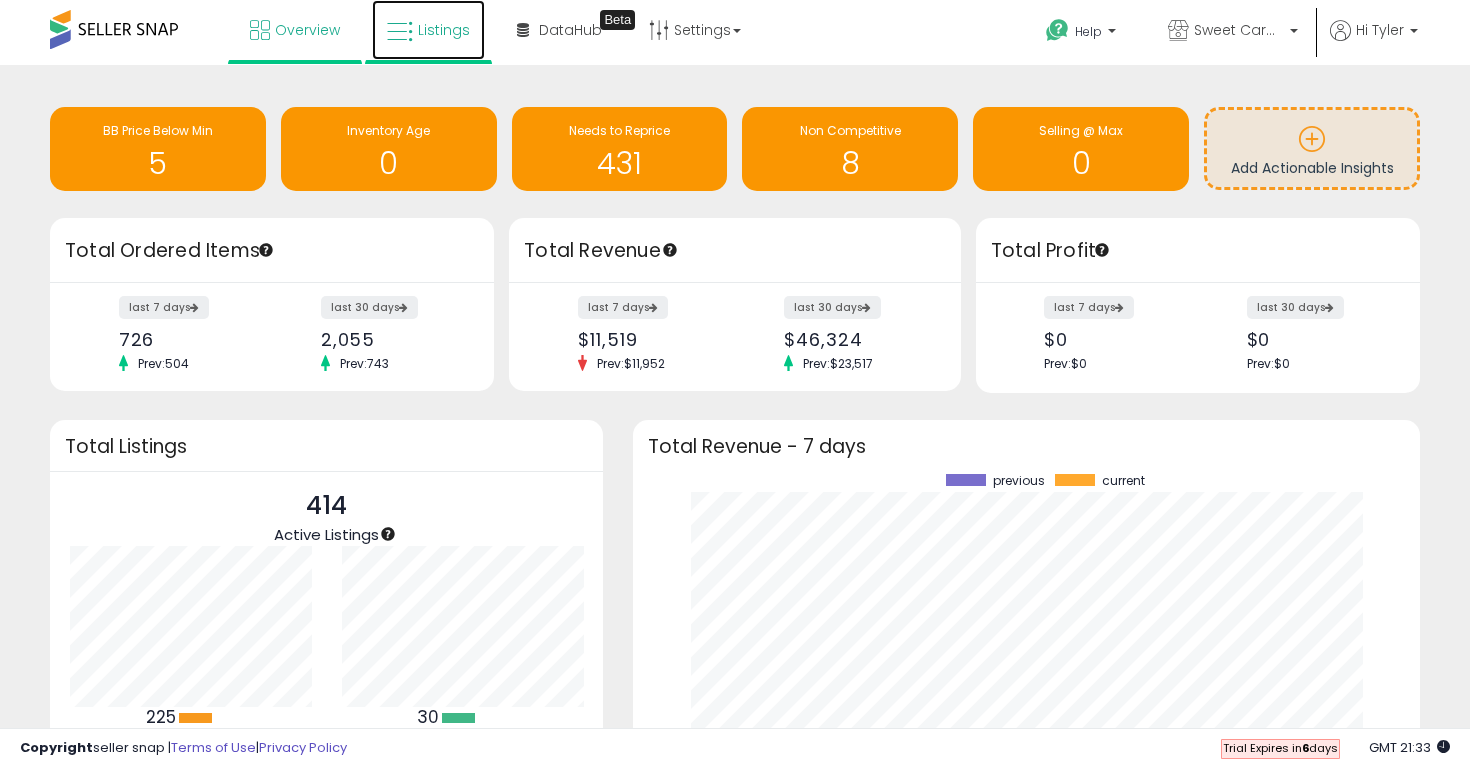 click on "Listings" at bounding box center [428, 30] 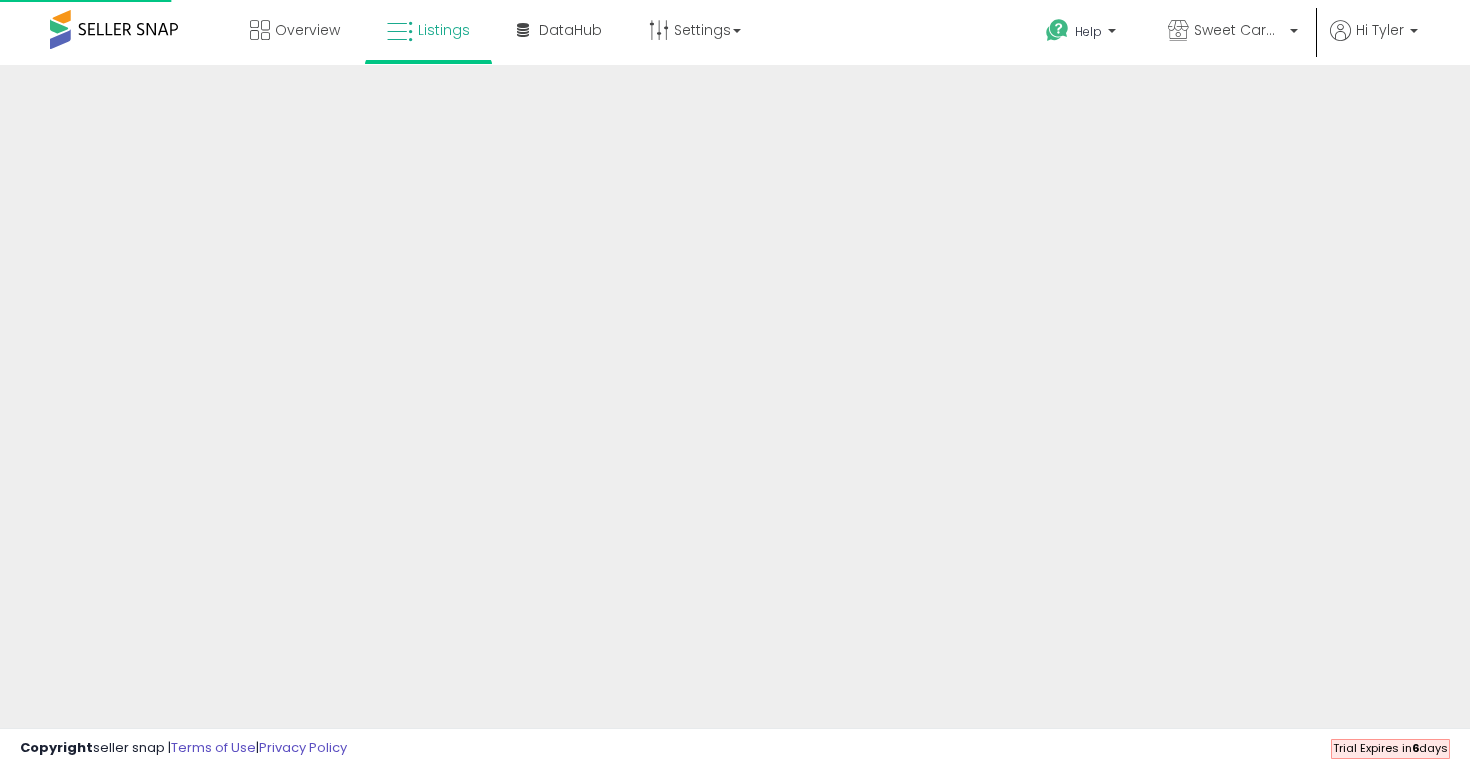 scroll, scrollTop: 0, scrollLeft: 0, axis: both 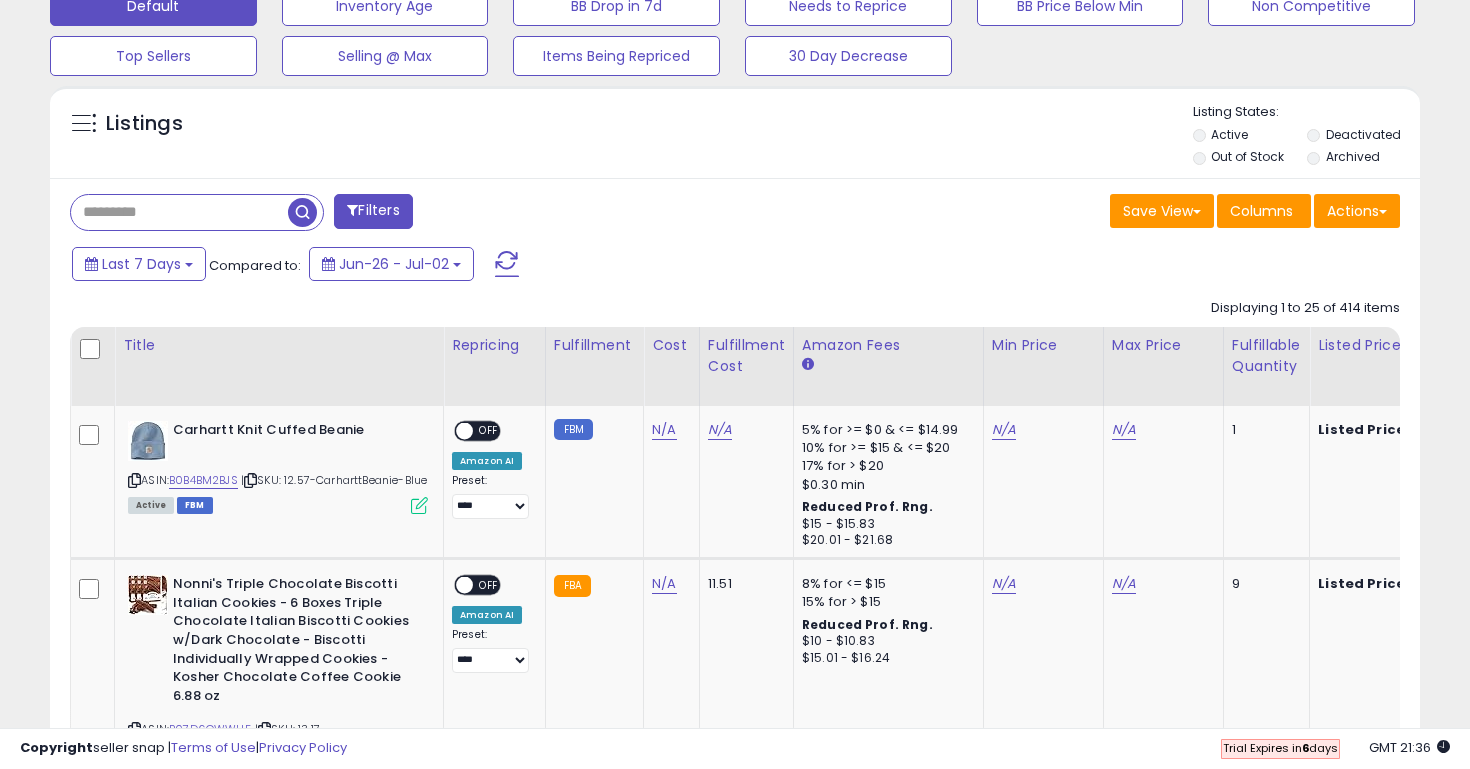 click at bounding box center (179, 212) 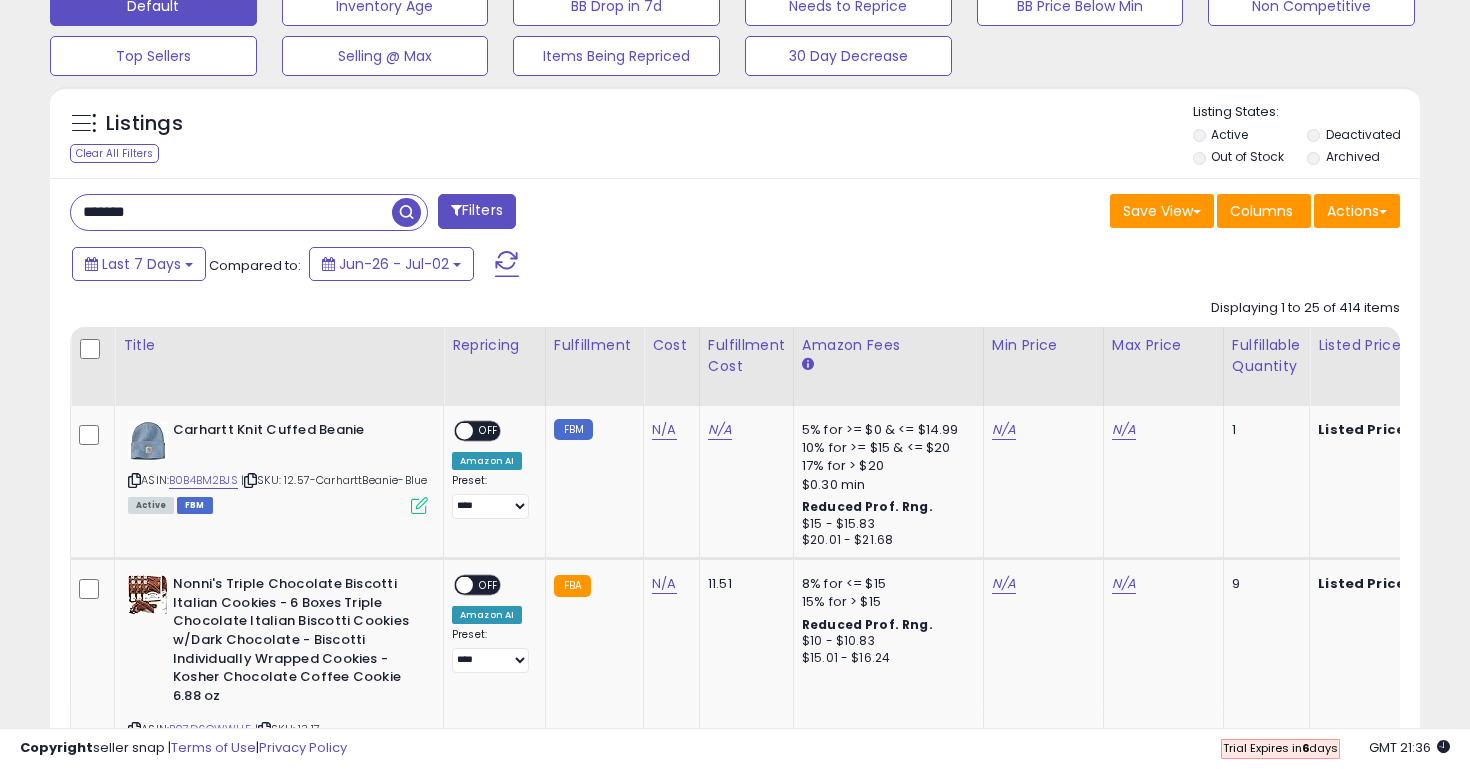 click at bounding box center (406, 212) 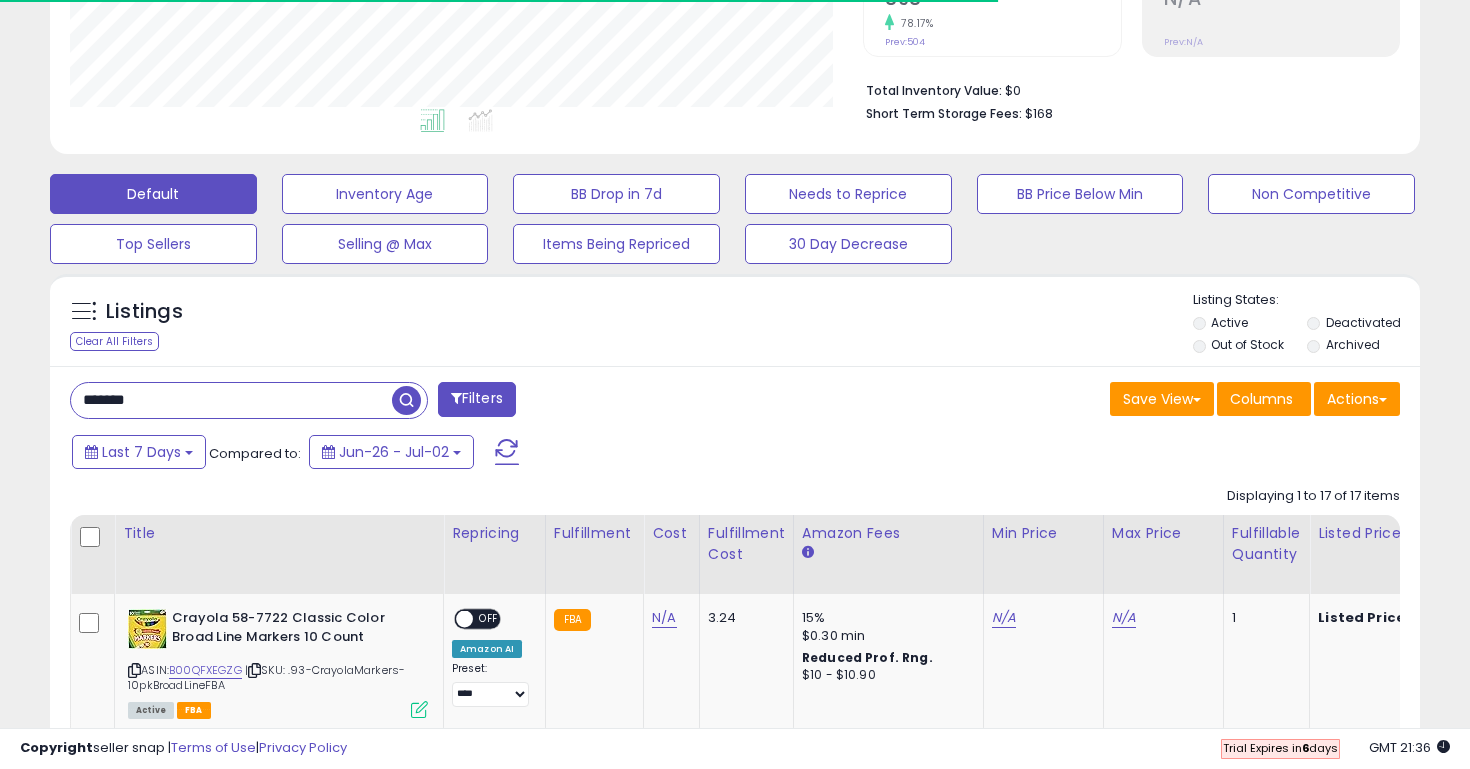 scroll, scrollTop: 644, scrollLeft: 0, axis: vertical 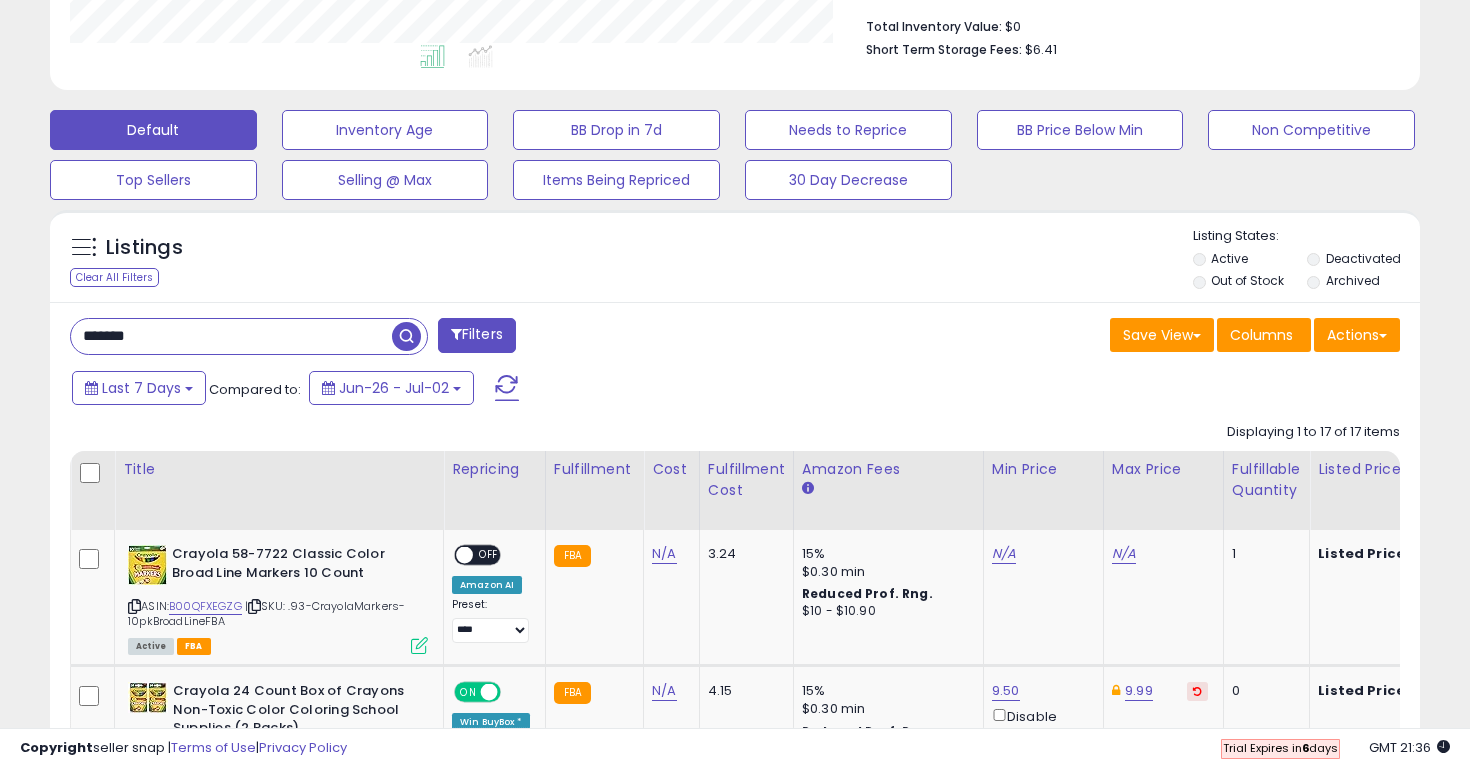 click on "*******" at bounding box center [231, 336] 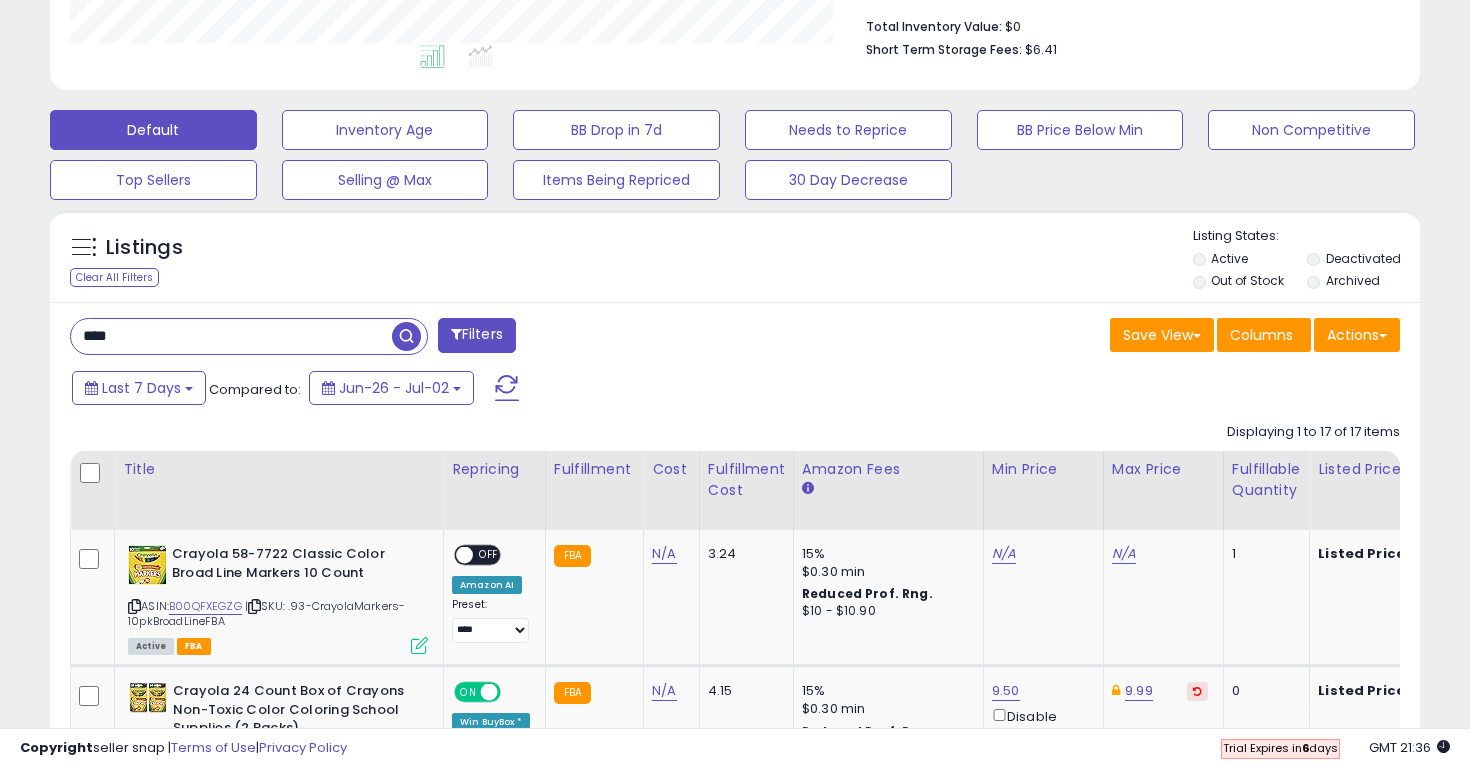 type on "****" 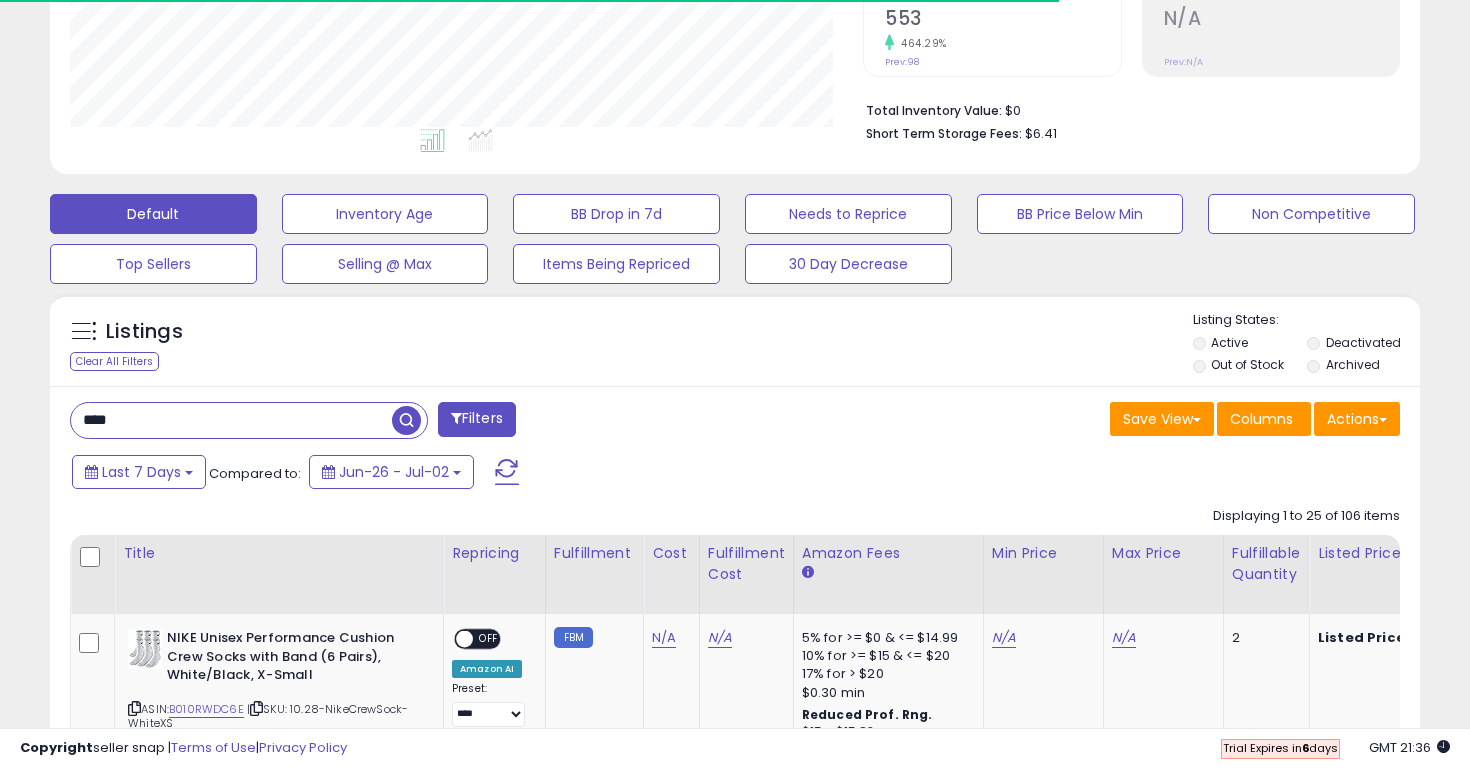 scroll, scrollTop: 520, scrollLeft: 0, axis: vertical 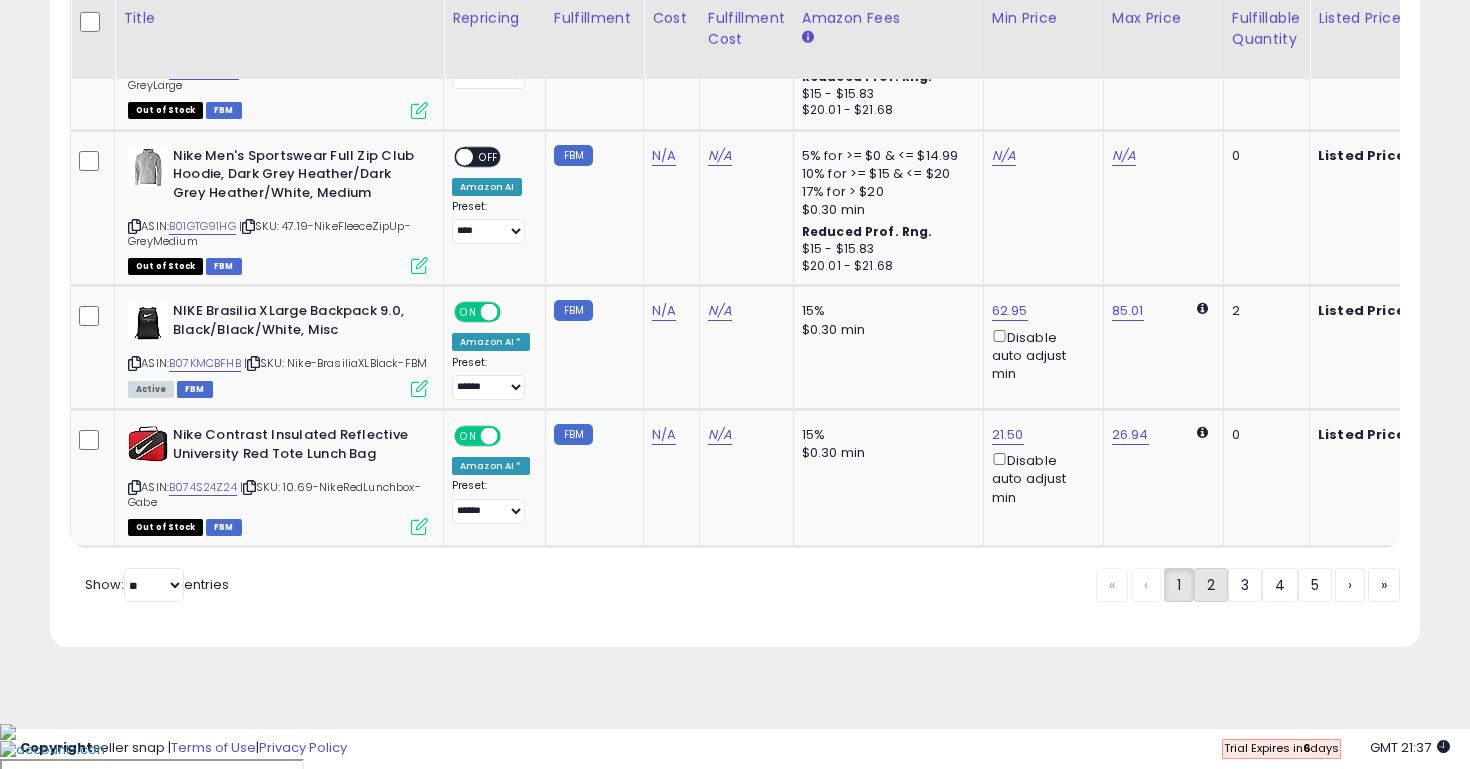 click on "2" 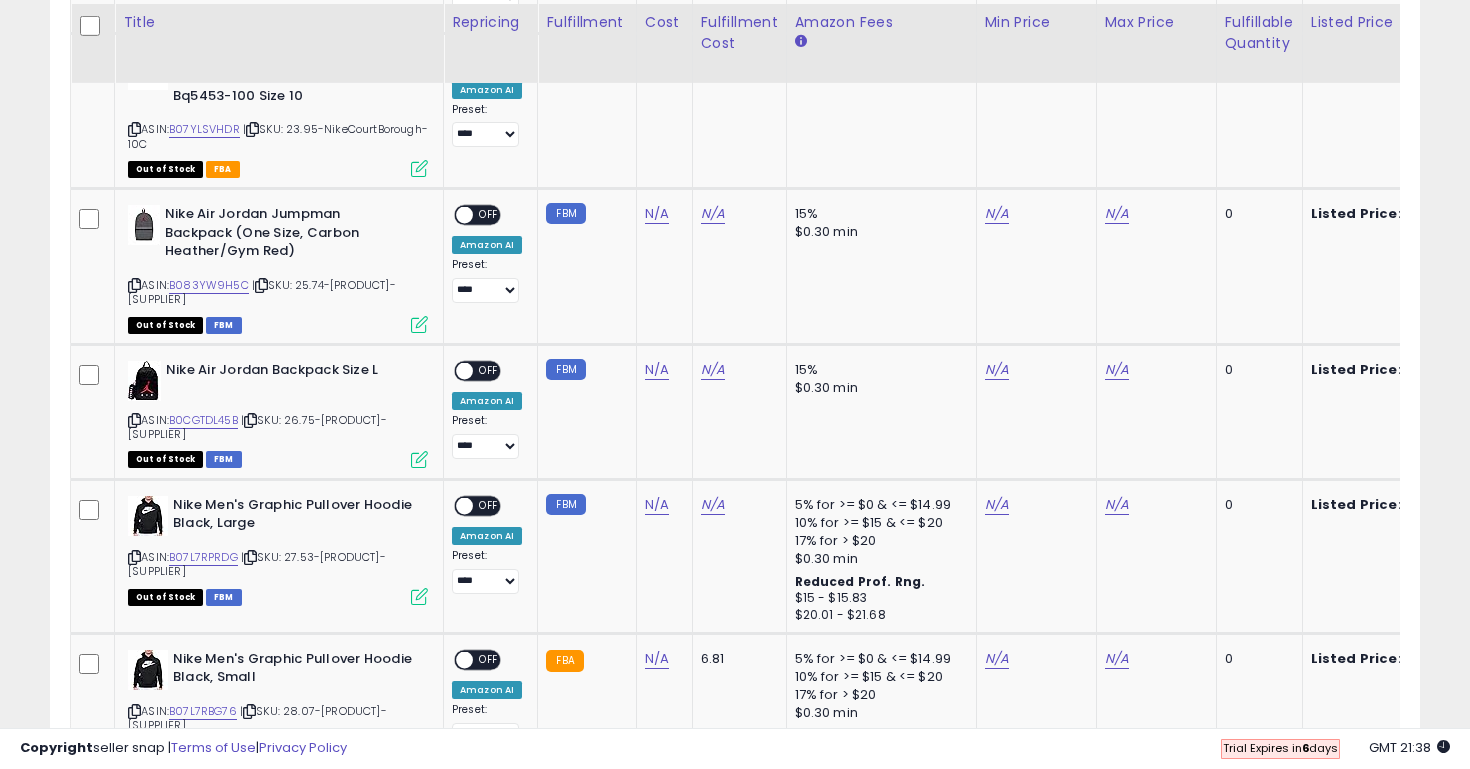 scroll, scrollTop: 2093, scrollLeft: 0, axis: vertical 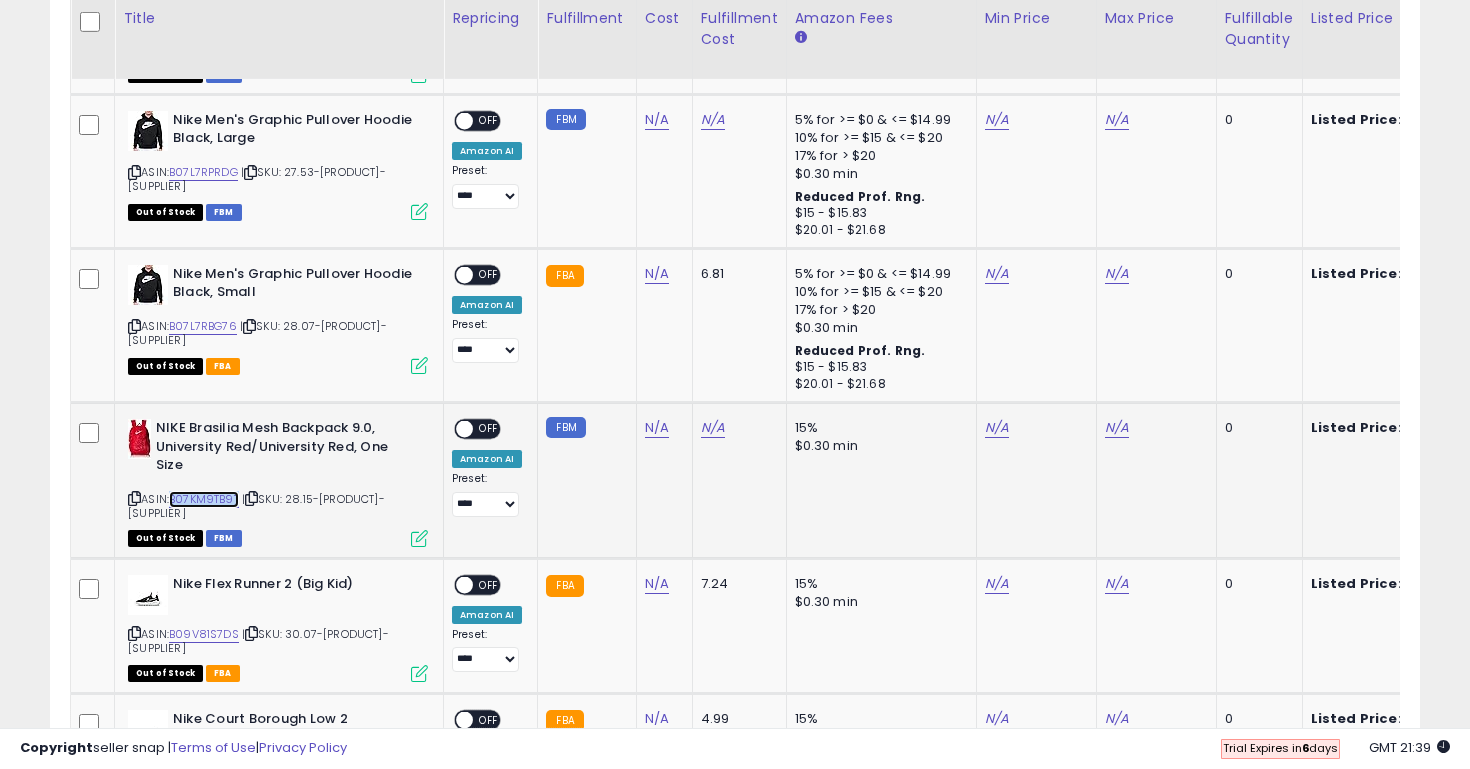 copy on "B07KM9TB9T" 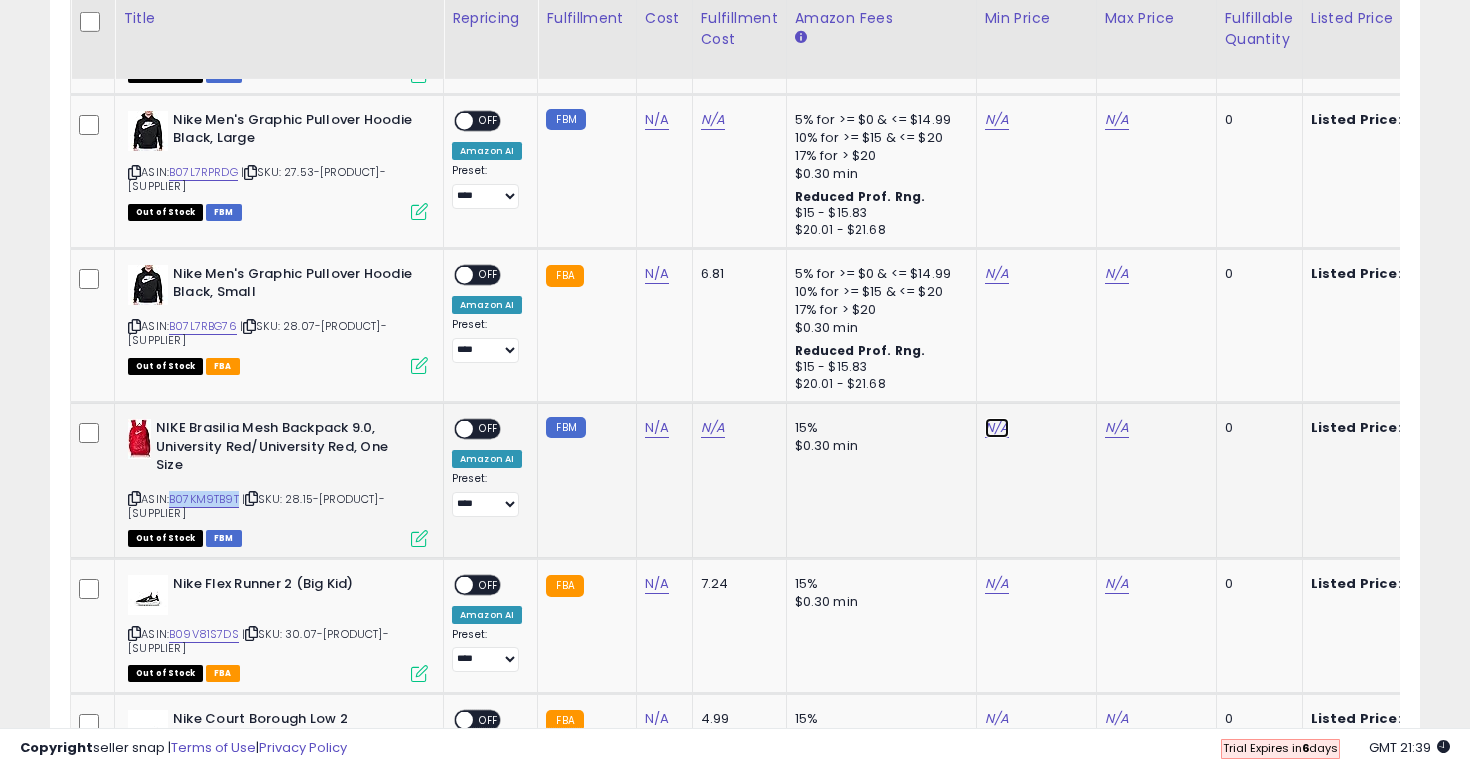 click on "N/A" at bounding box center (997, -1394) 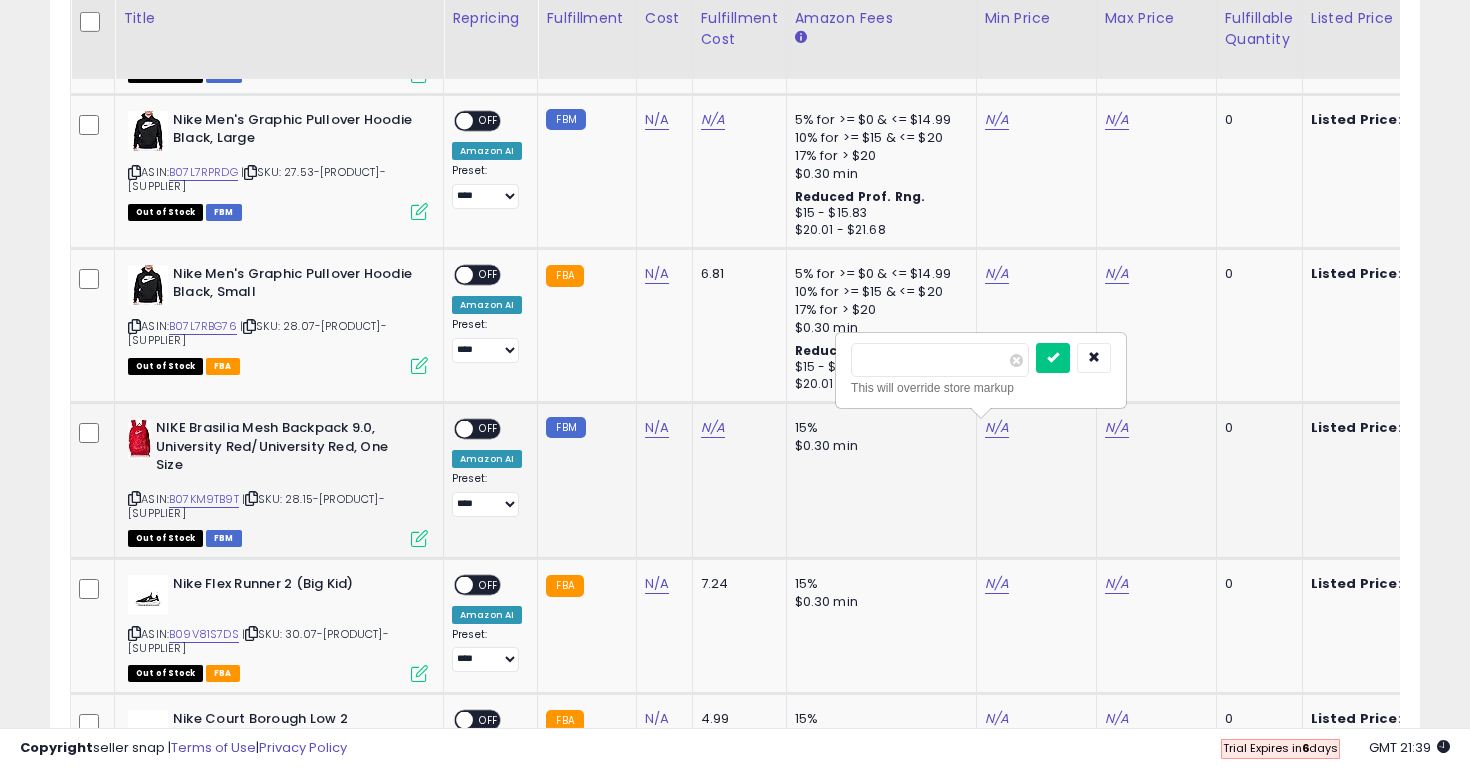 type on "**" 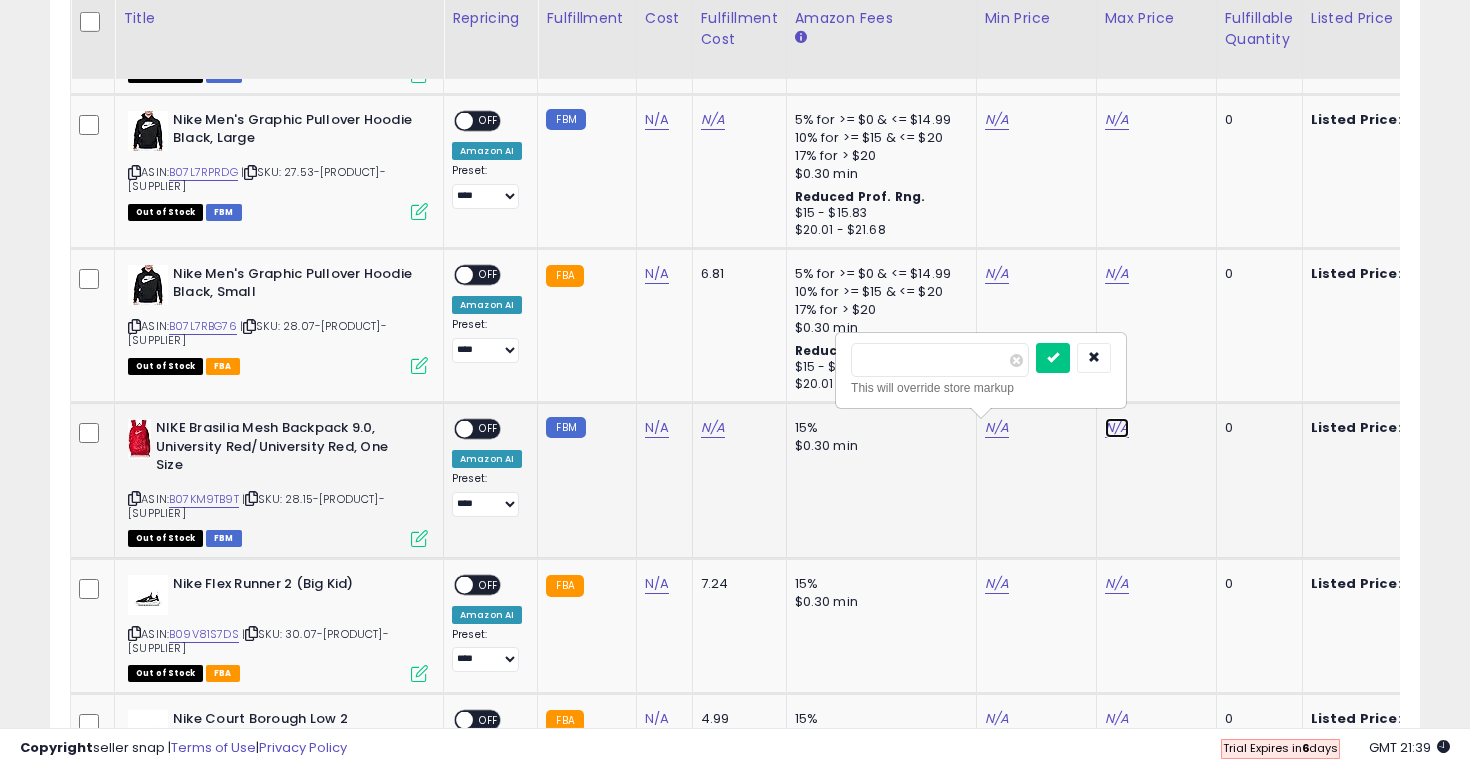 click on "N/A" at bounding box center (1117, -1394) 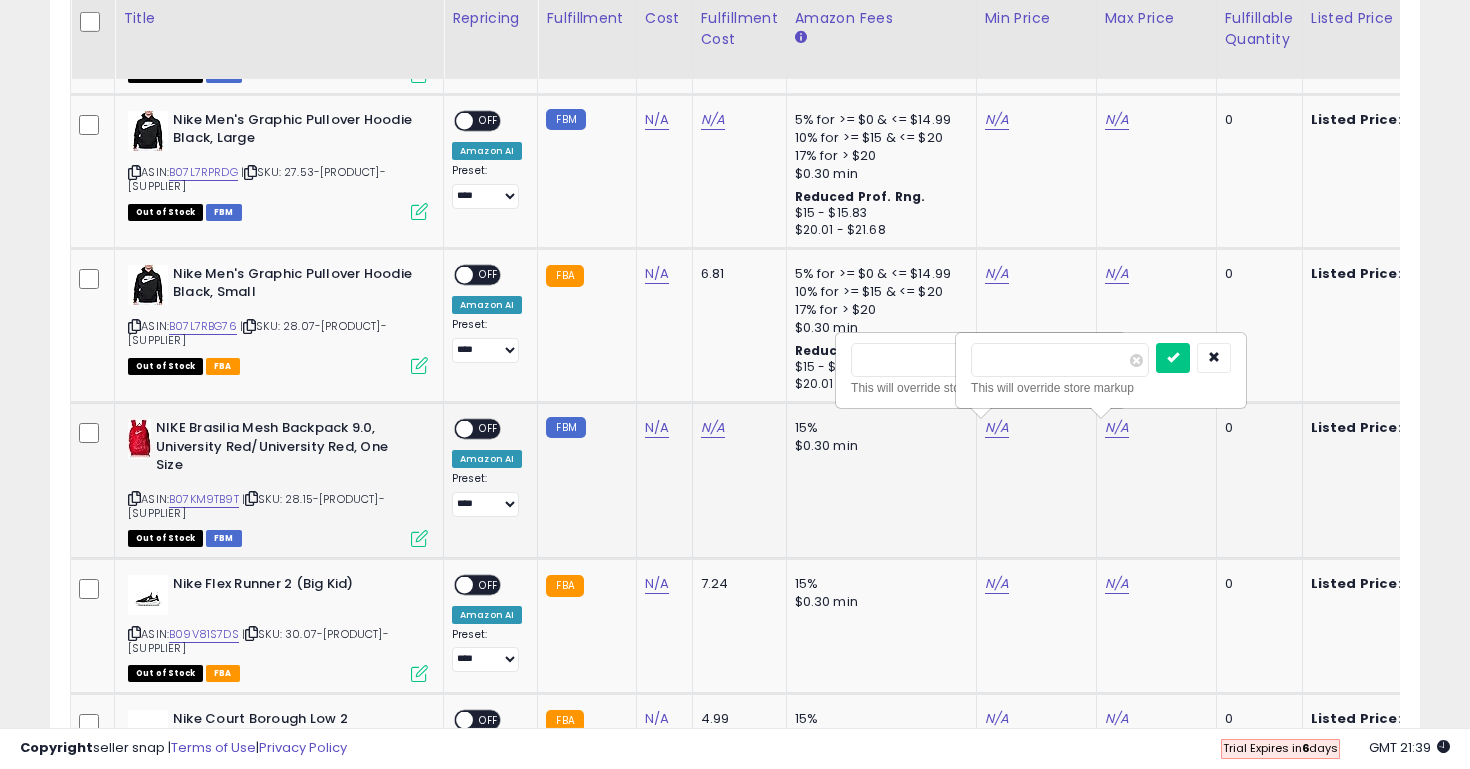 click on "N/A   This will override store markup" 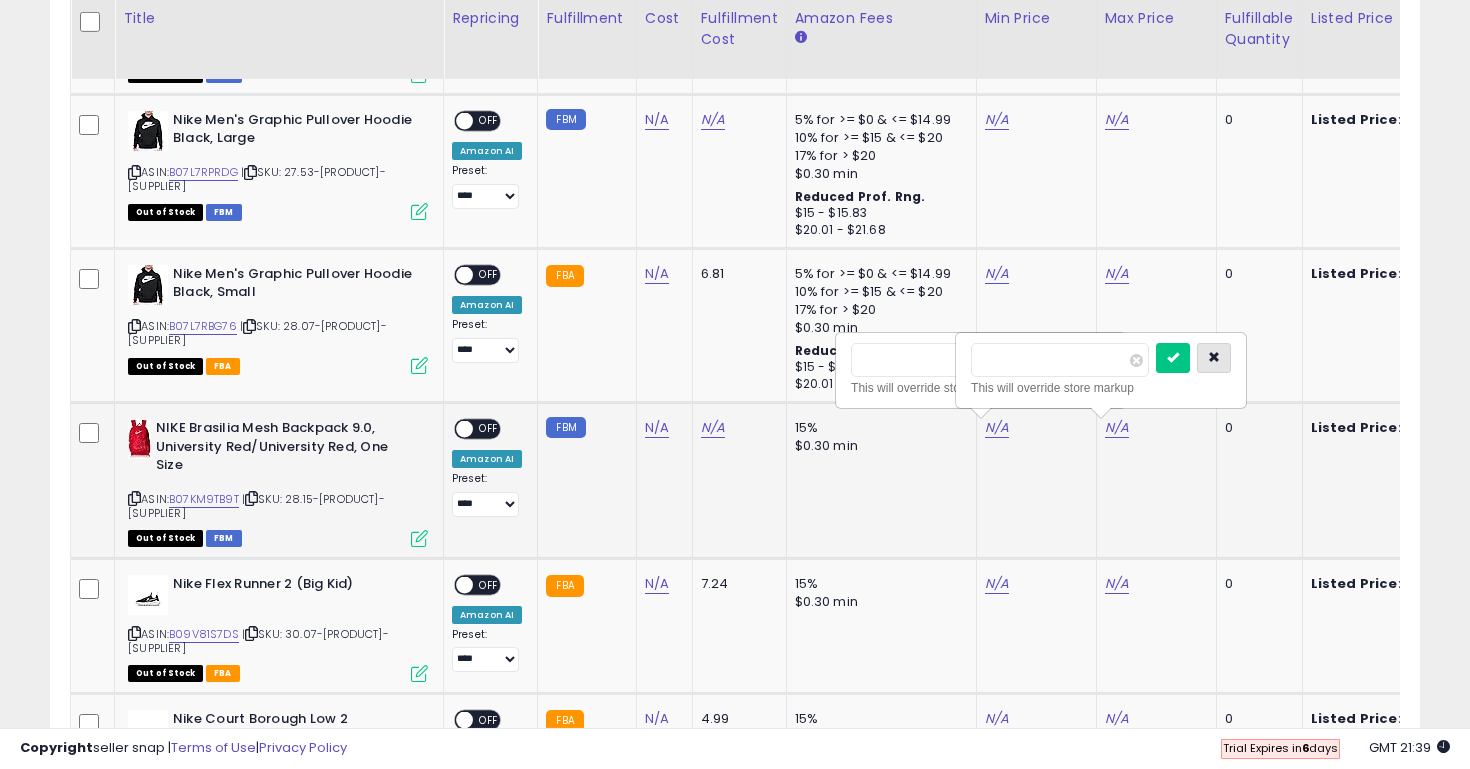 click at bounding box center [1214, 358] 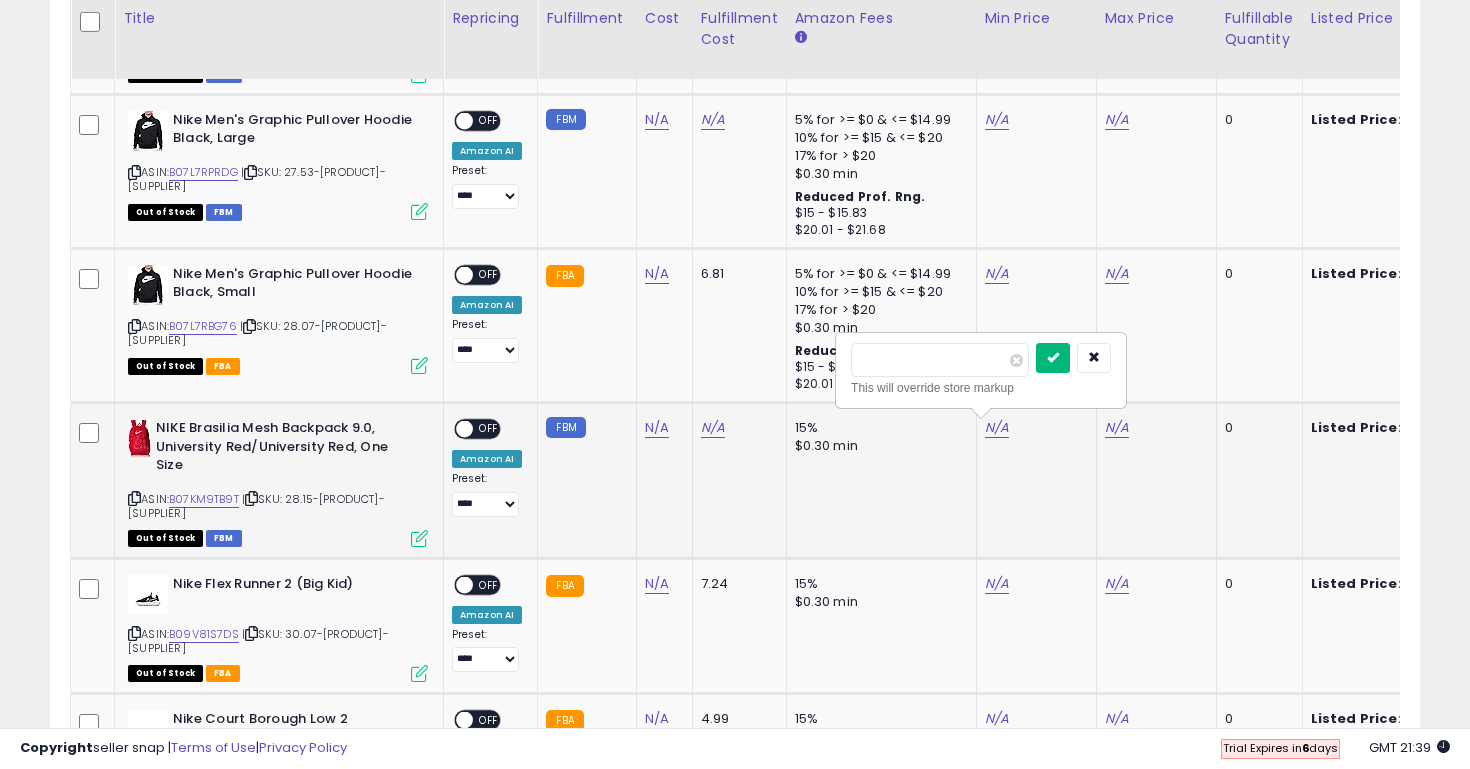 click at bounding box center (1053, 357) 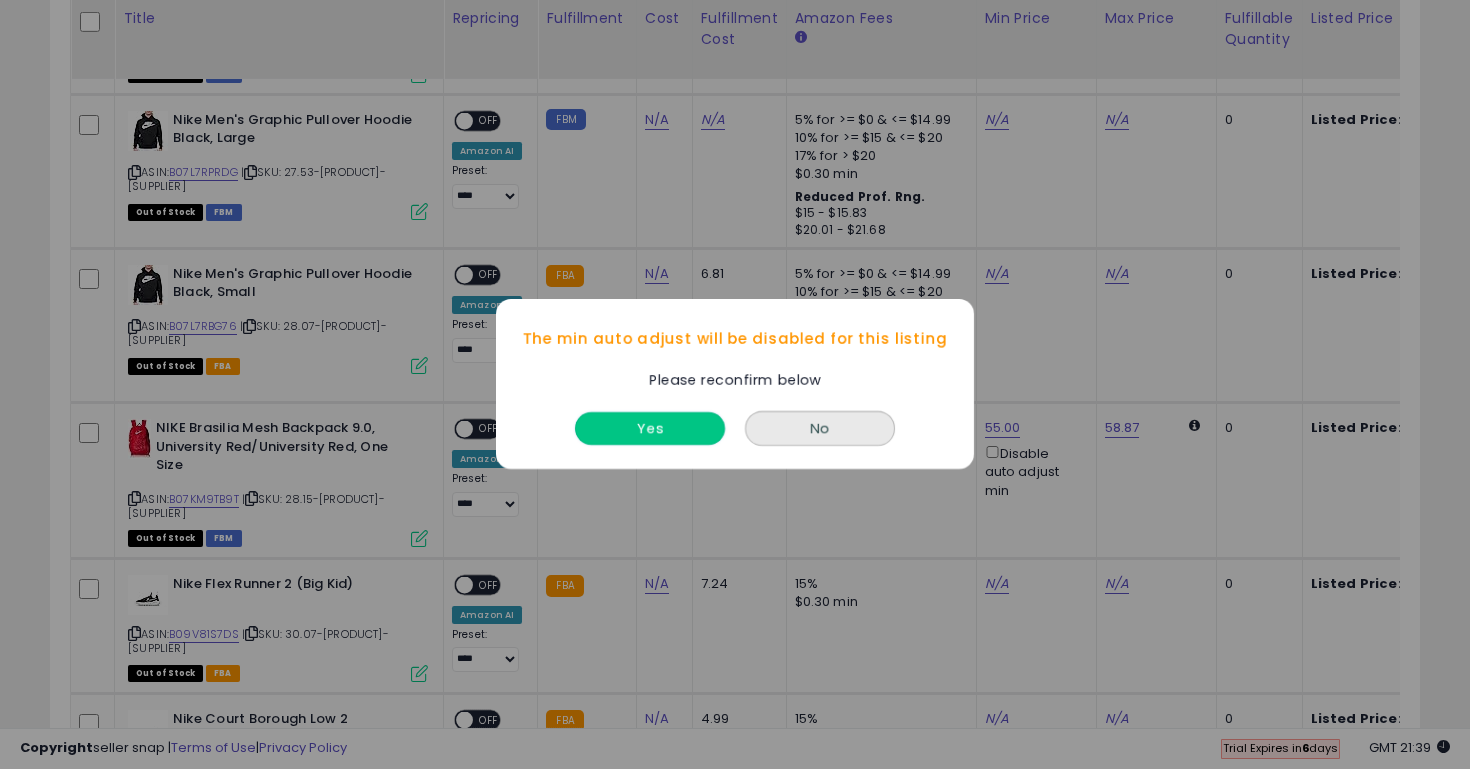 click on "Yes" at bounding box center (650, 429) 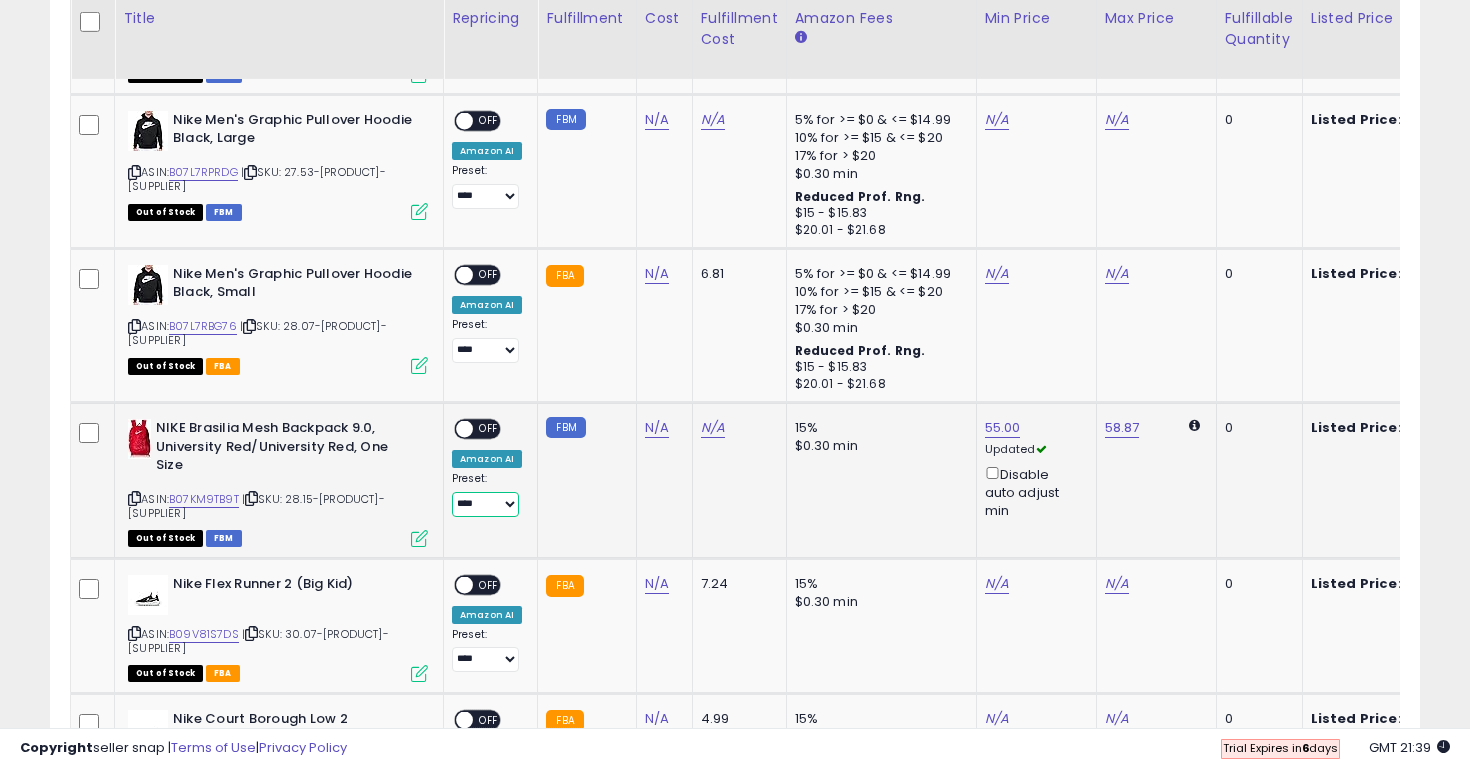 click on "**********" at bounding box center [485, 504] 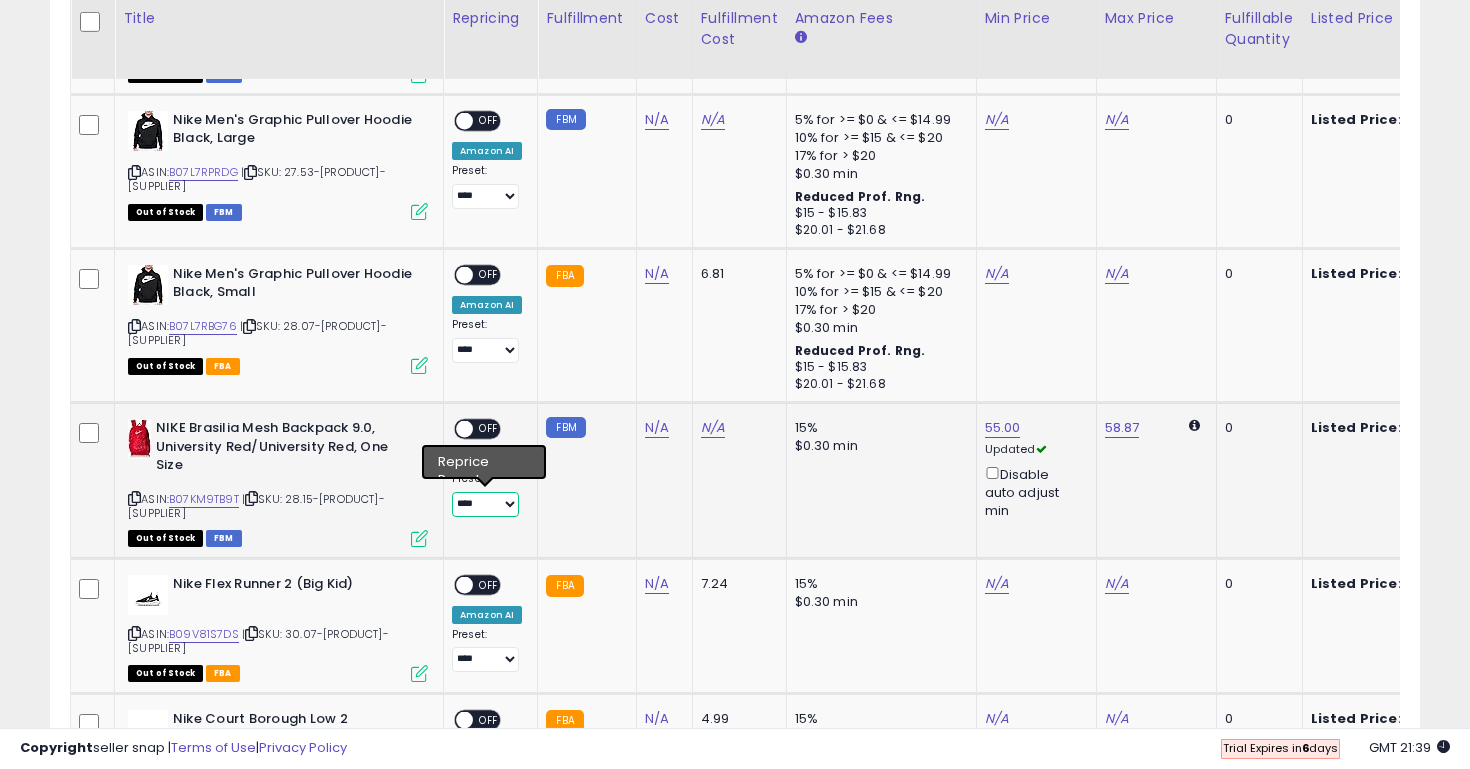 select on "******" 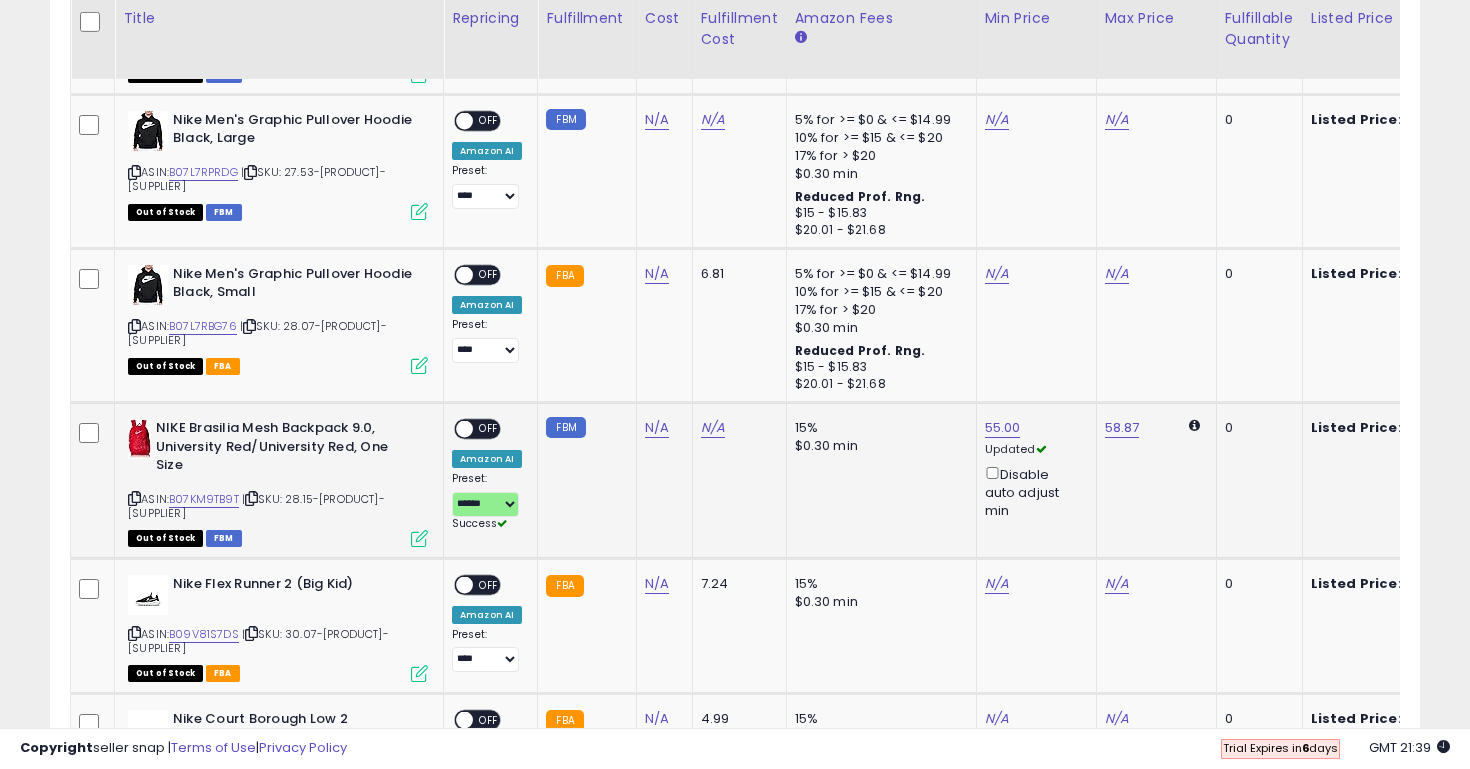 click on "OFF" at bounding box center (489, 429) 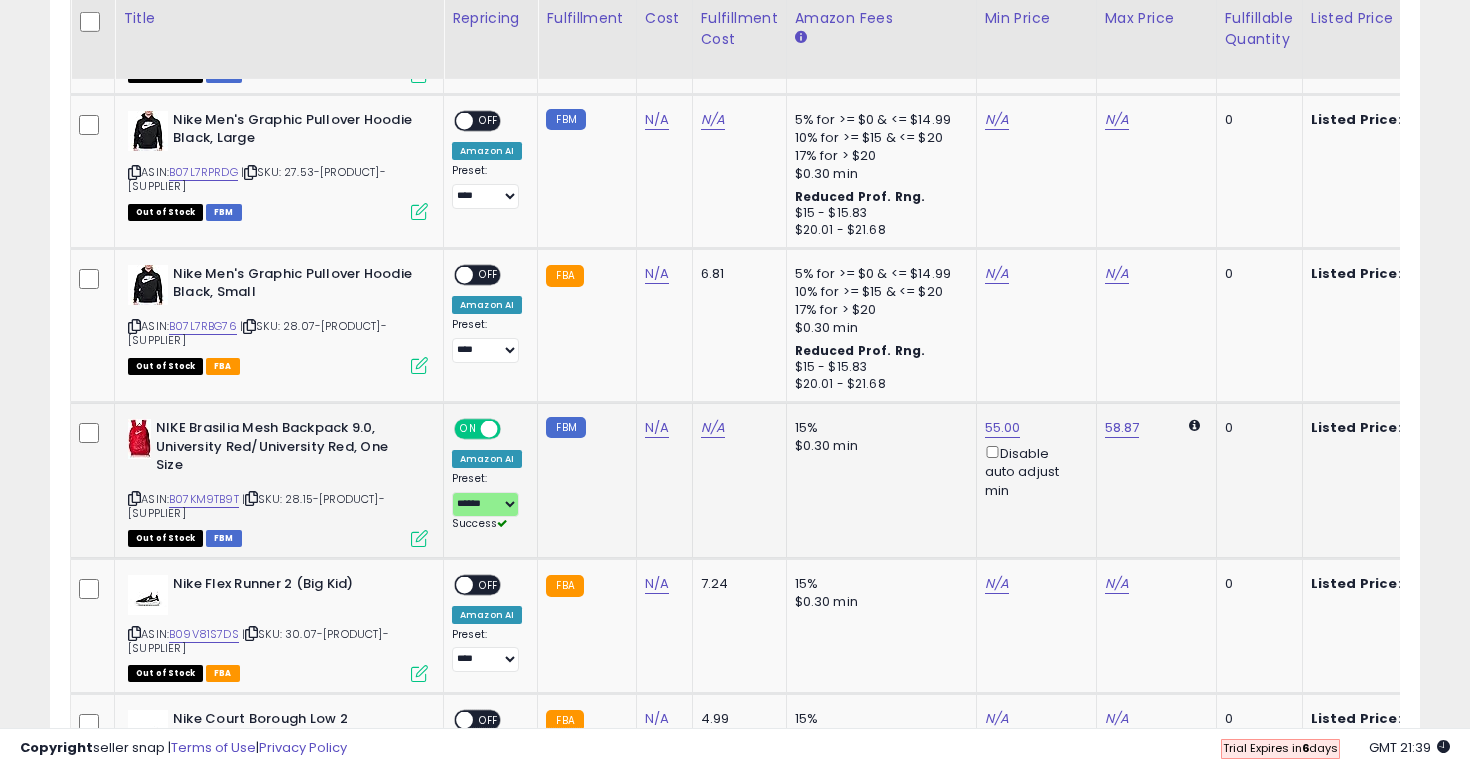 scroll, scrollTop: 0, scrollLeft: 32, axis: horizontal 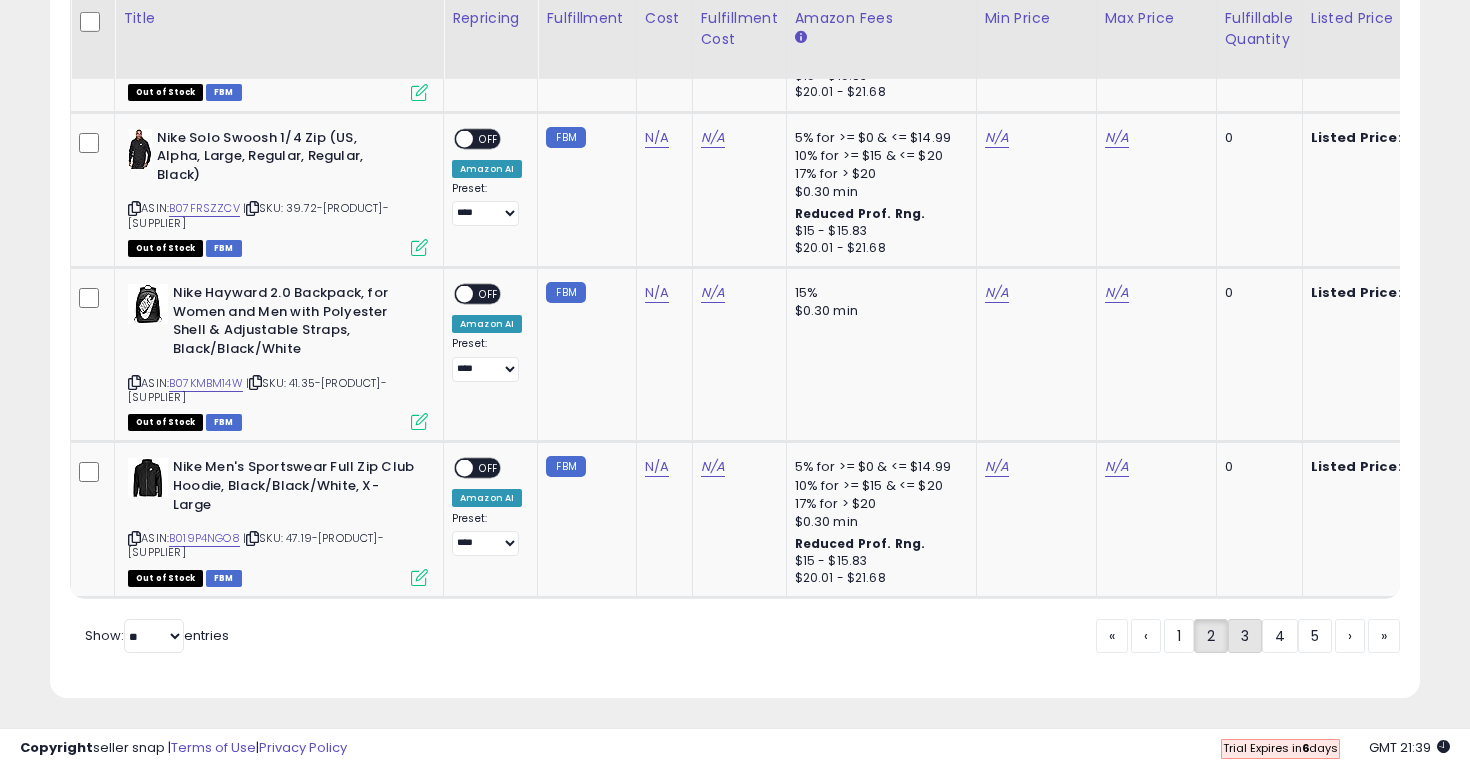 click on "3" 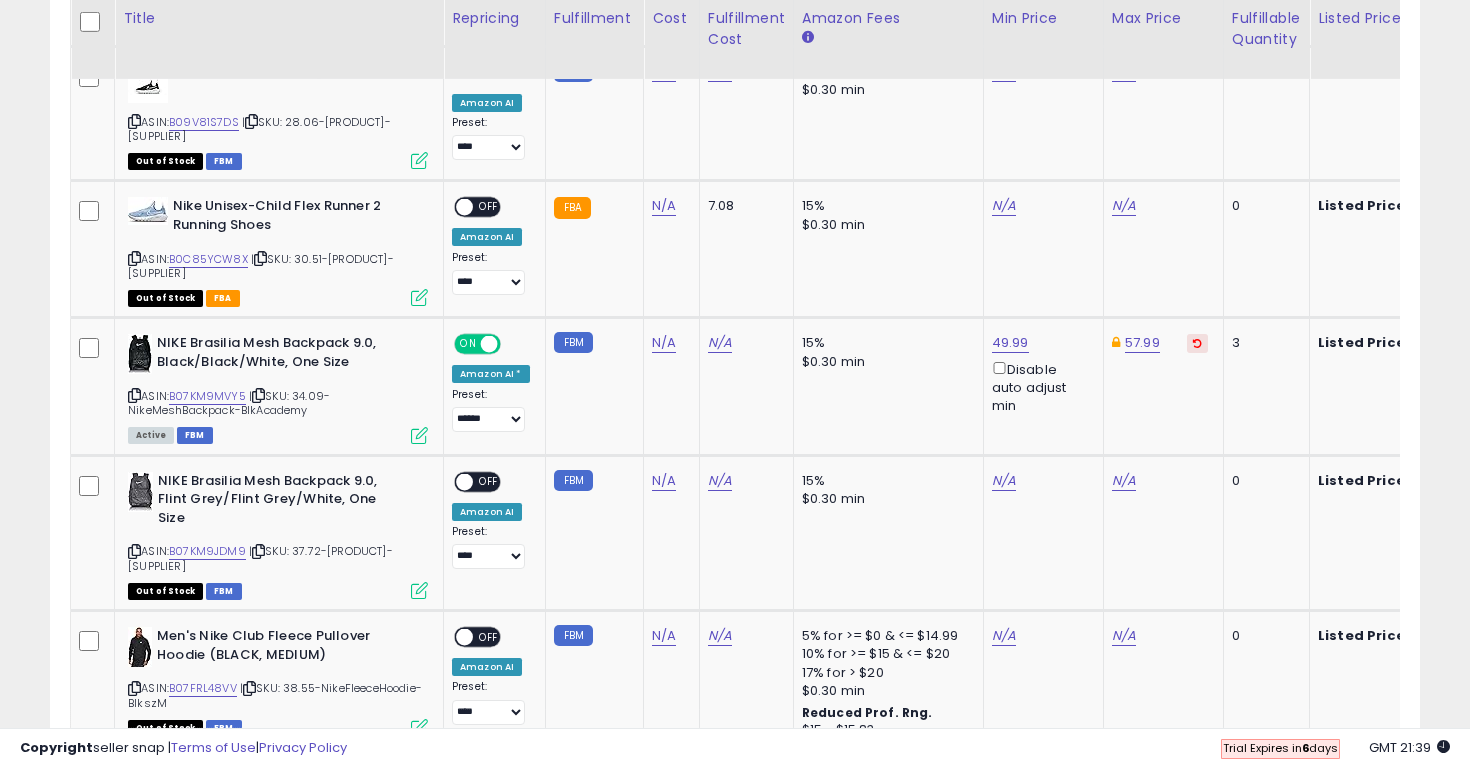 scroll, scrollTop: 2422, scrollLeft: 0, axis: vertical 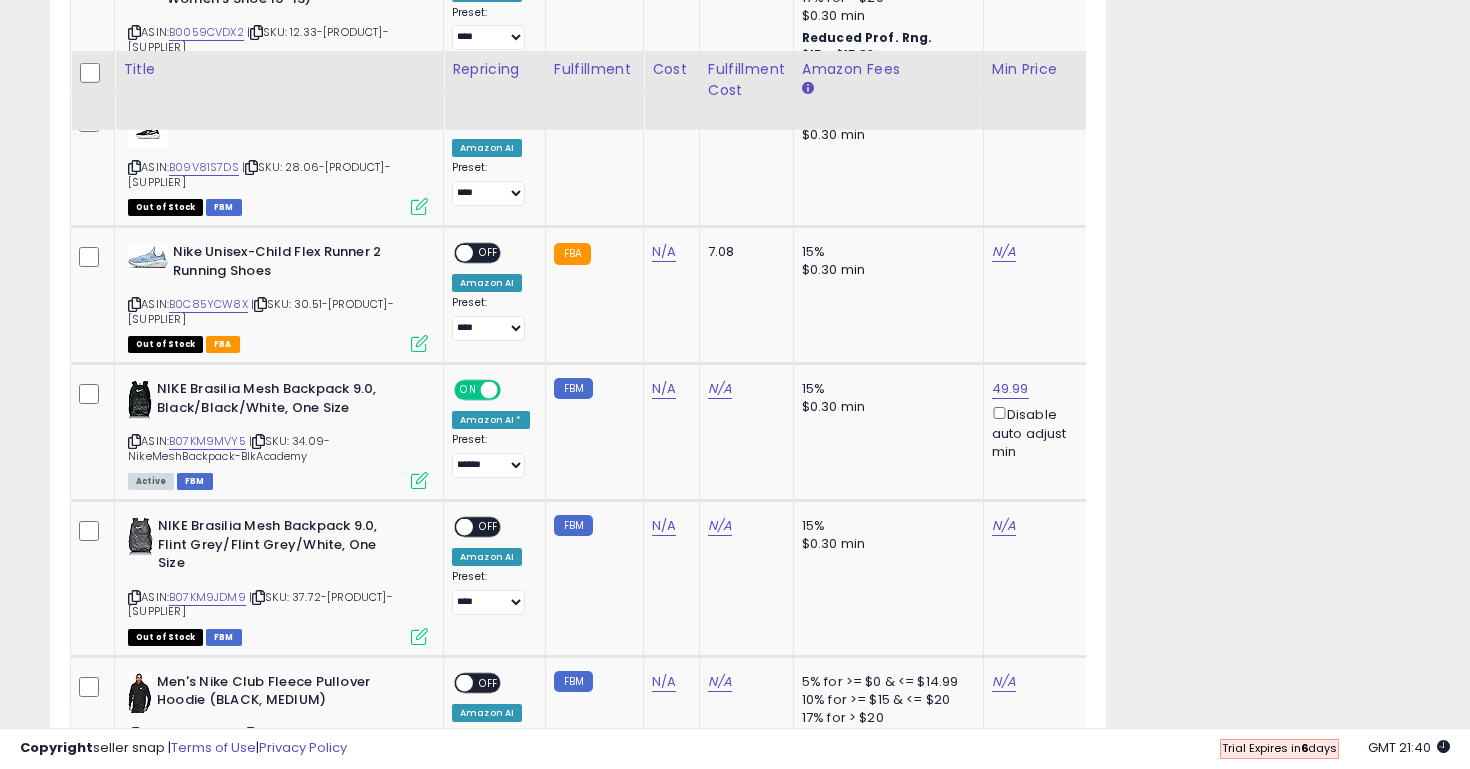 click at bounding box center (314, 2675) 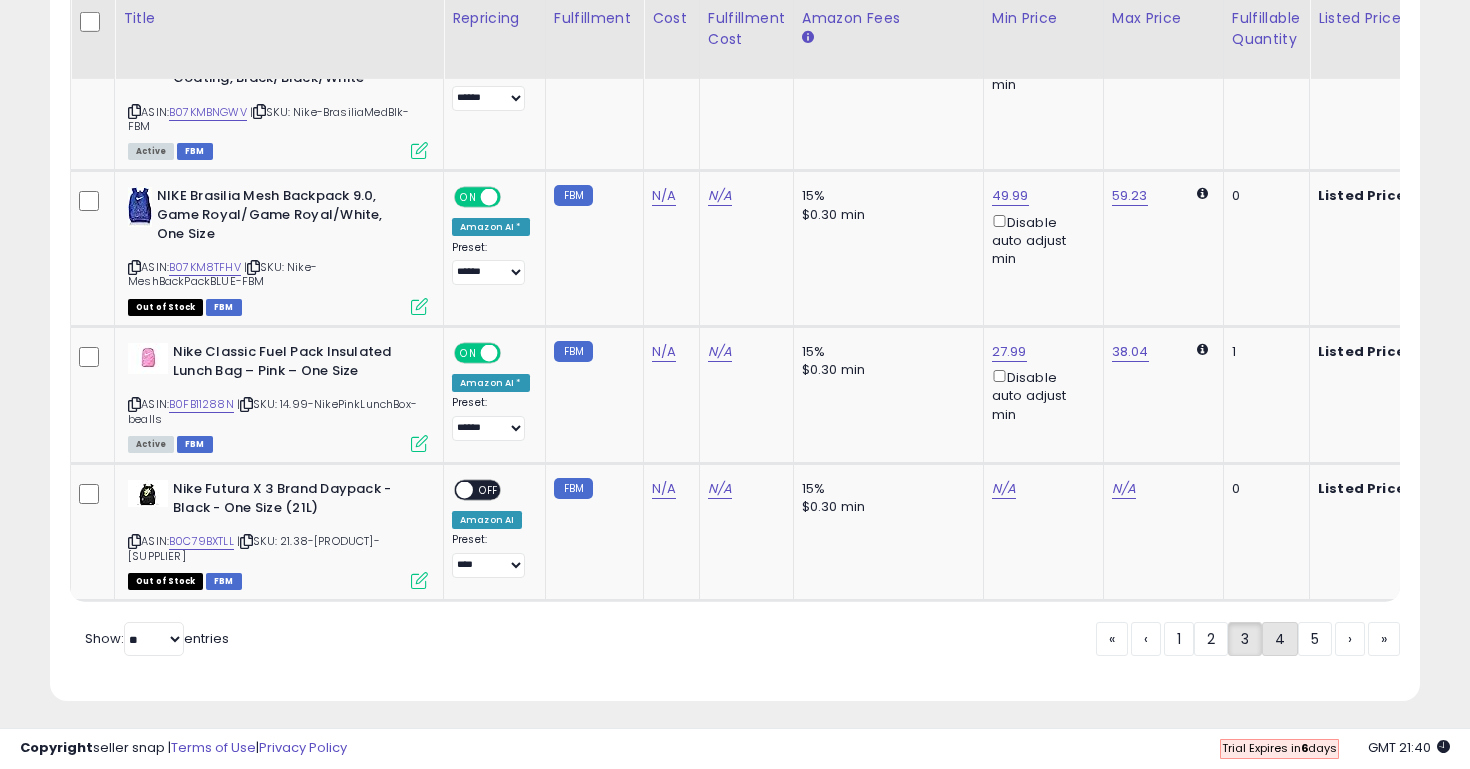 click on "4" 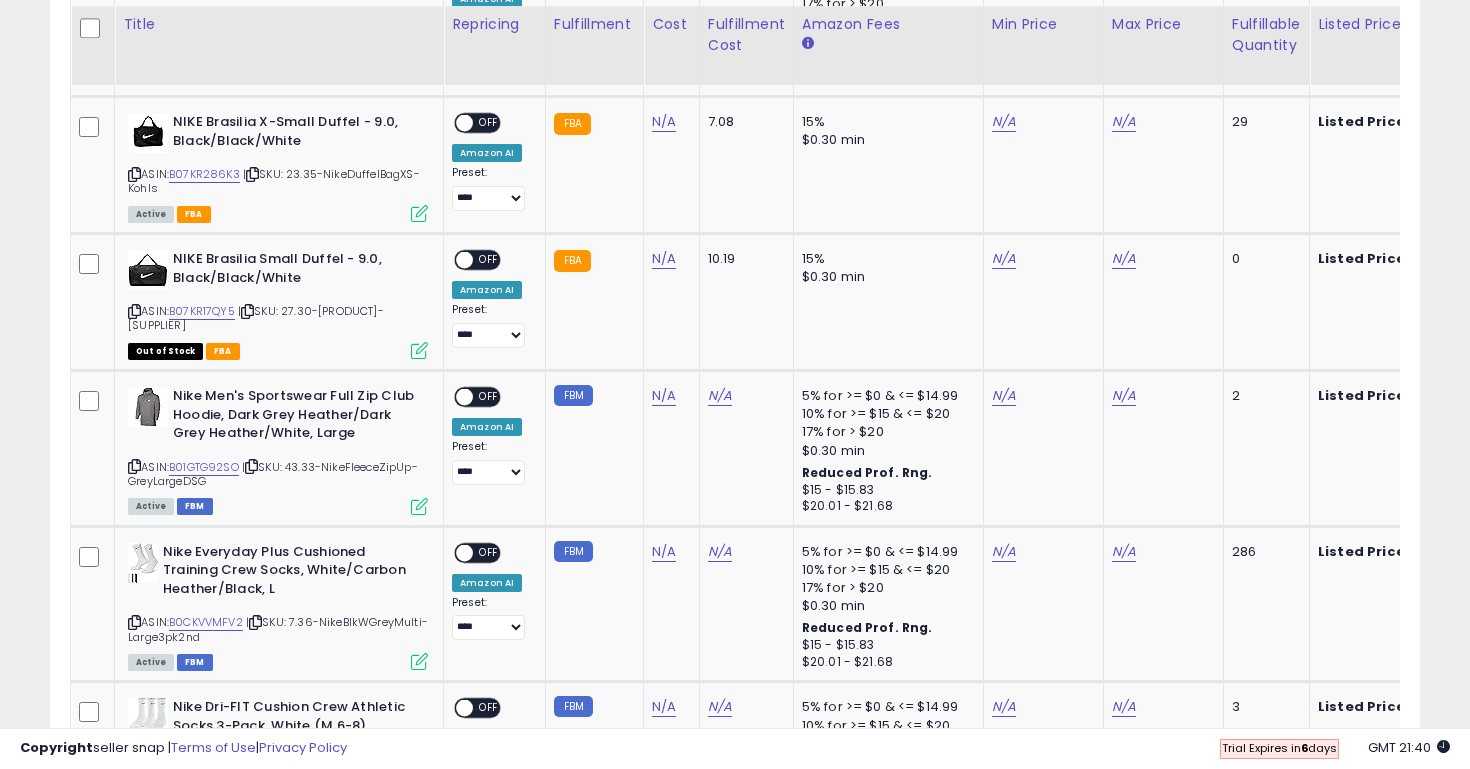 scroll, scrollTop: 1797, scrollLeft: 0, axis: vertical 